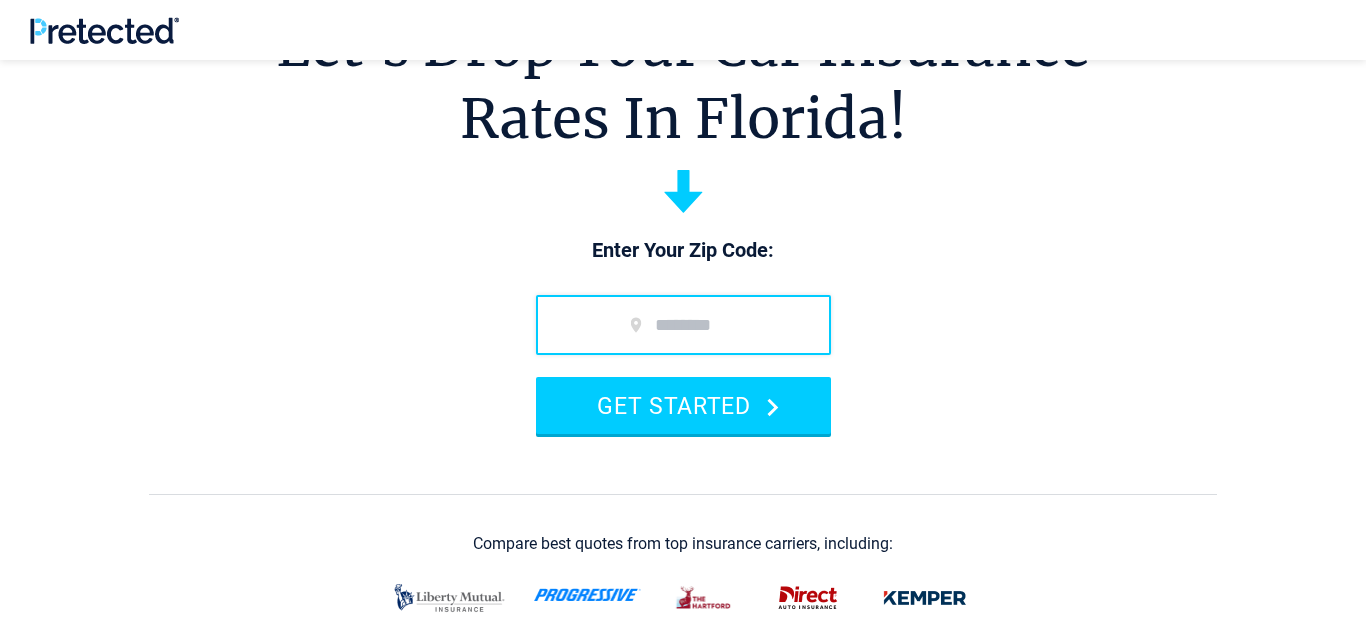 scroll, scrollTop: 124, scrollLeft: 0, axis: vertical 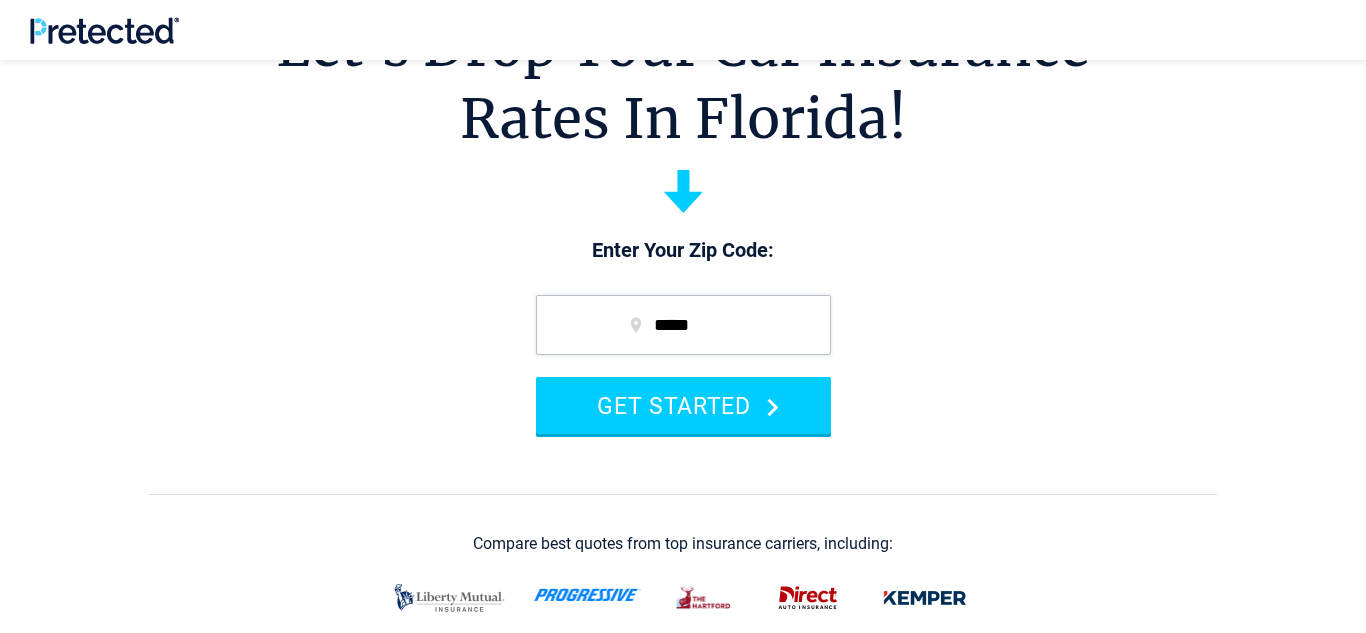 type on "*****" 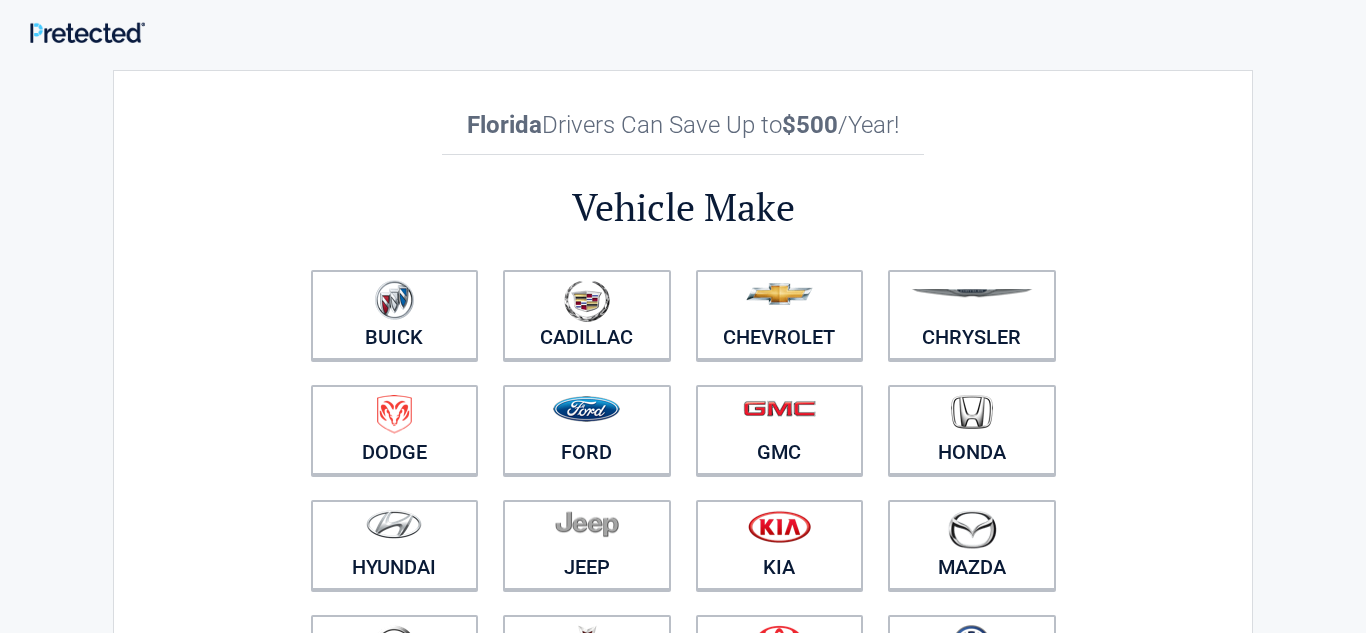 scroll, scrollTop: 0, scrollLeft: 0, axis: both 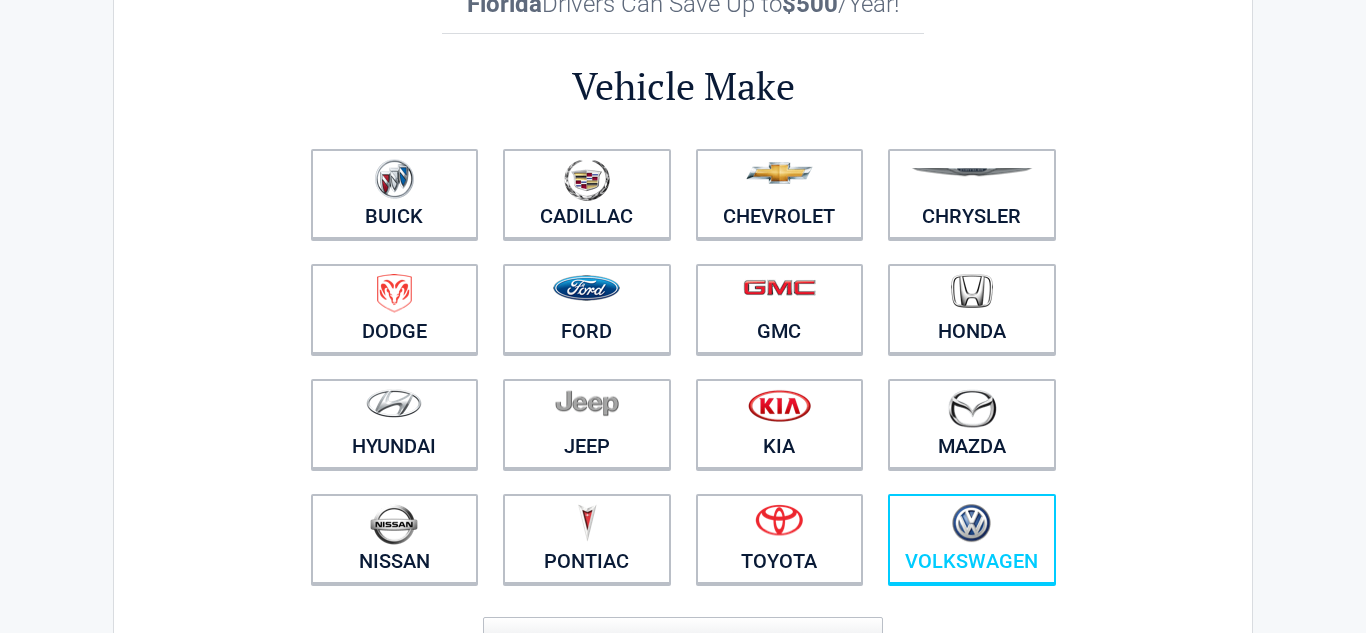click at bounding box center (971, 523) 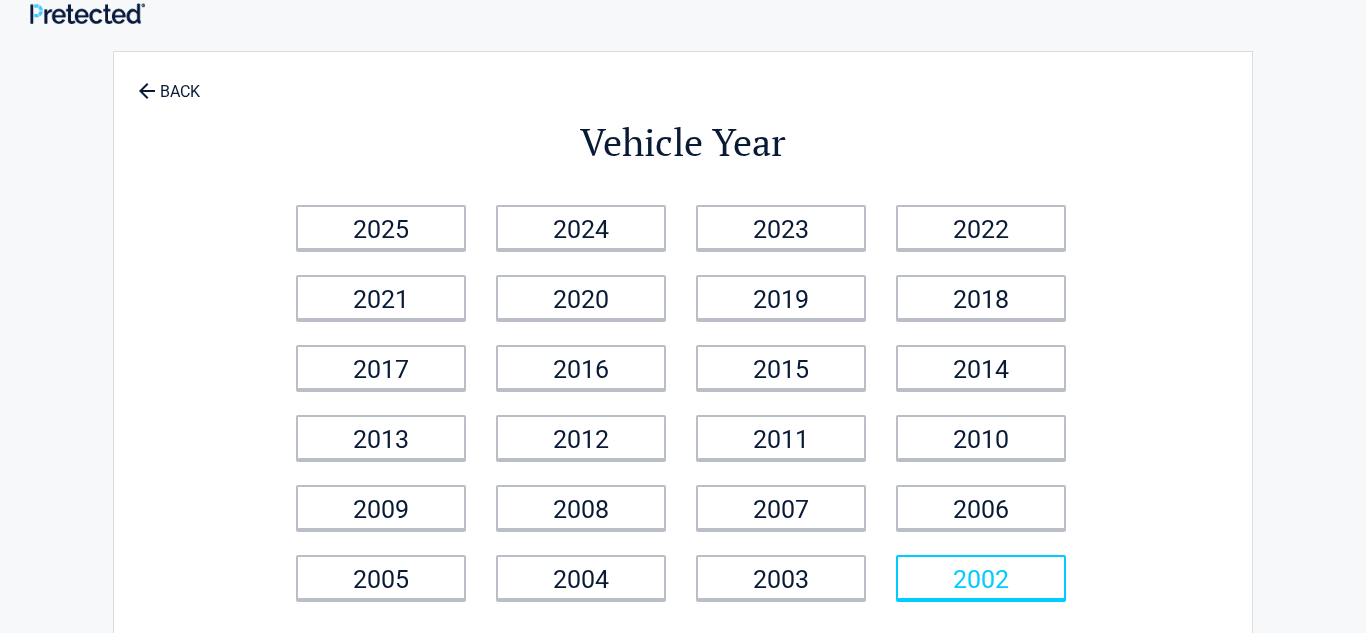 scroll, scrollTop: 0, scrollLeft: 0, axis: both 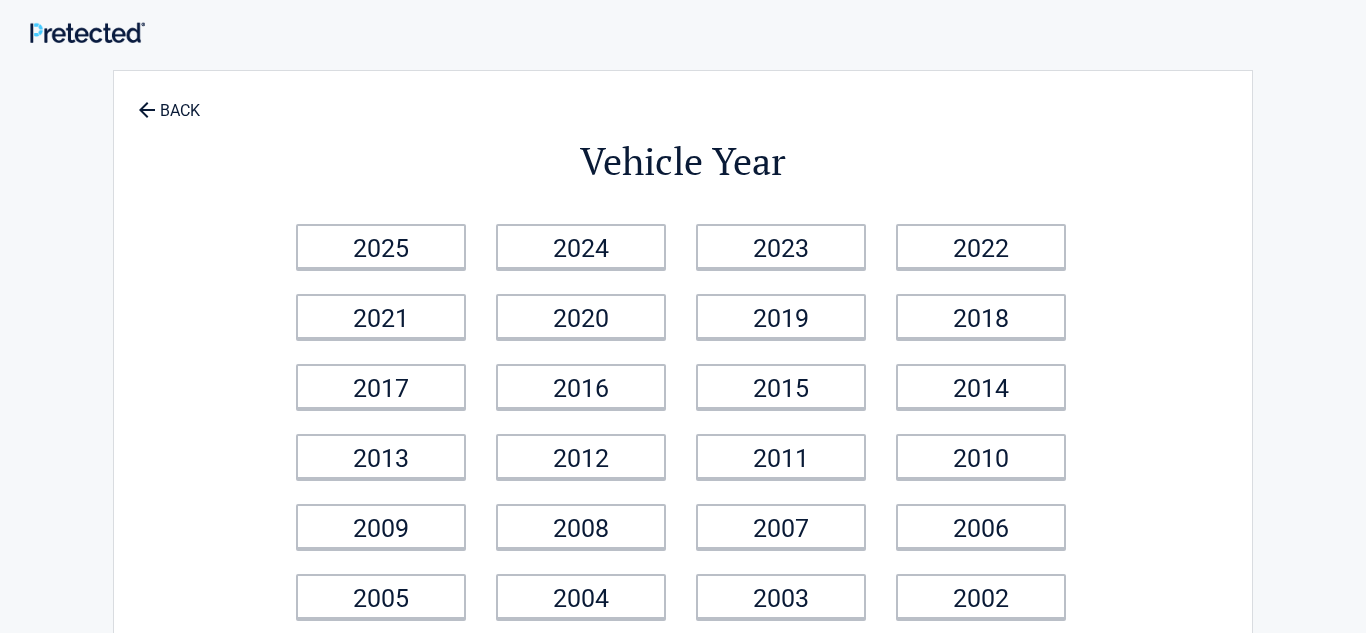 click on "2025" at bounding box center (381, 246) 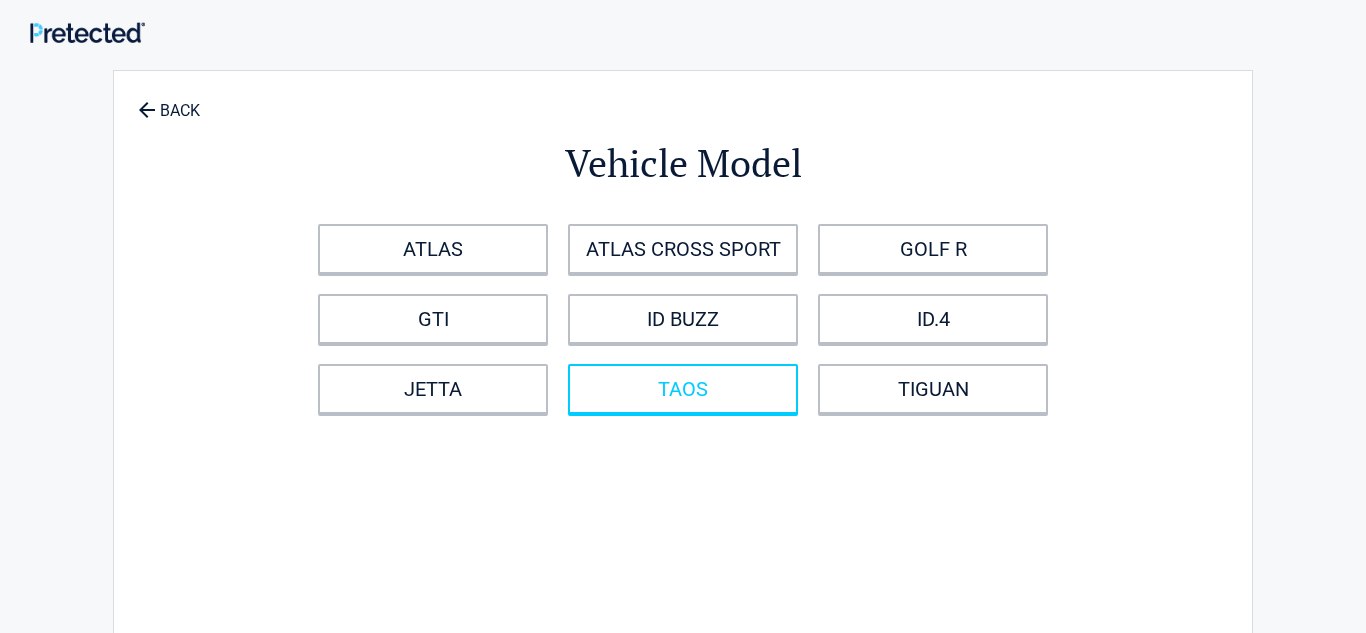 click on "TAOS" at bounding box center [683, 389] 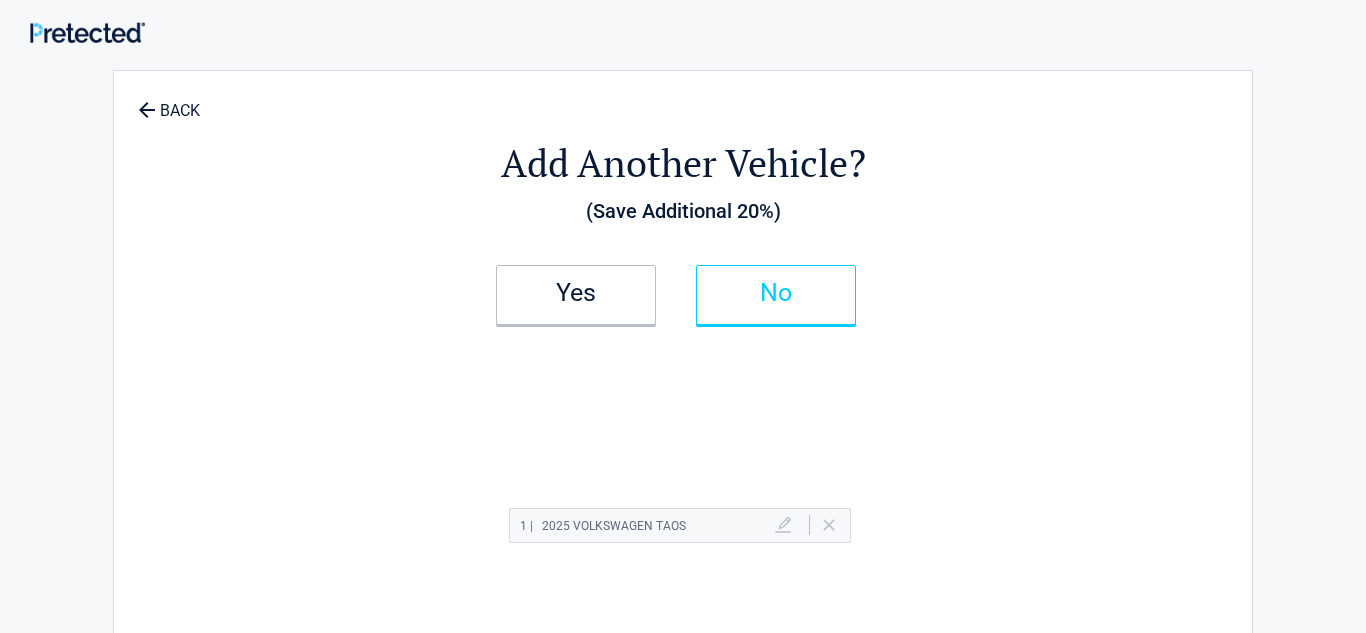 click on "No" at bounding box center (776, 293) 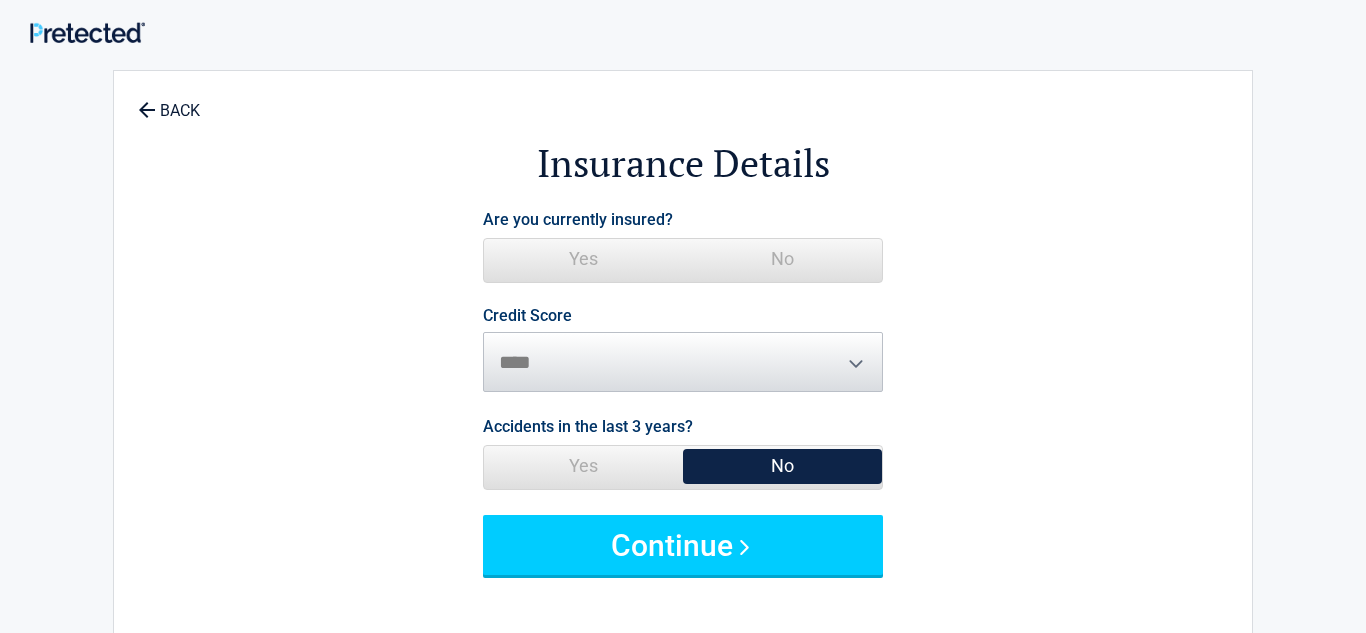 drag, startPoint x: 580, startPoint y: 242, endPoint x: 594, endPoint y: 243, distance: 14.035668 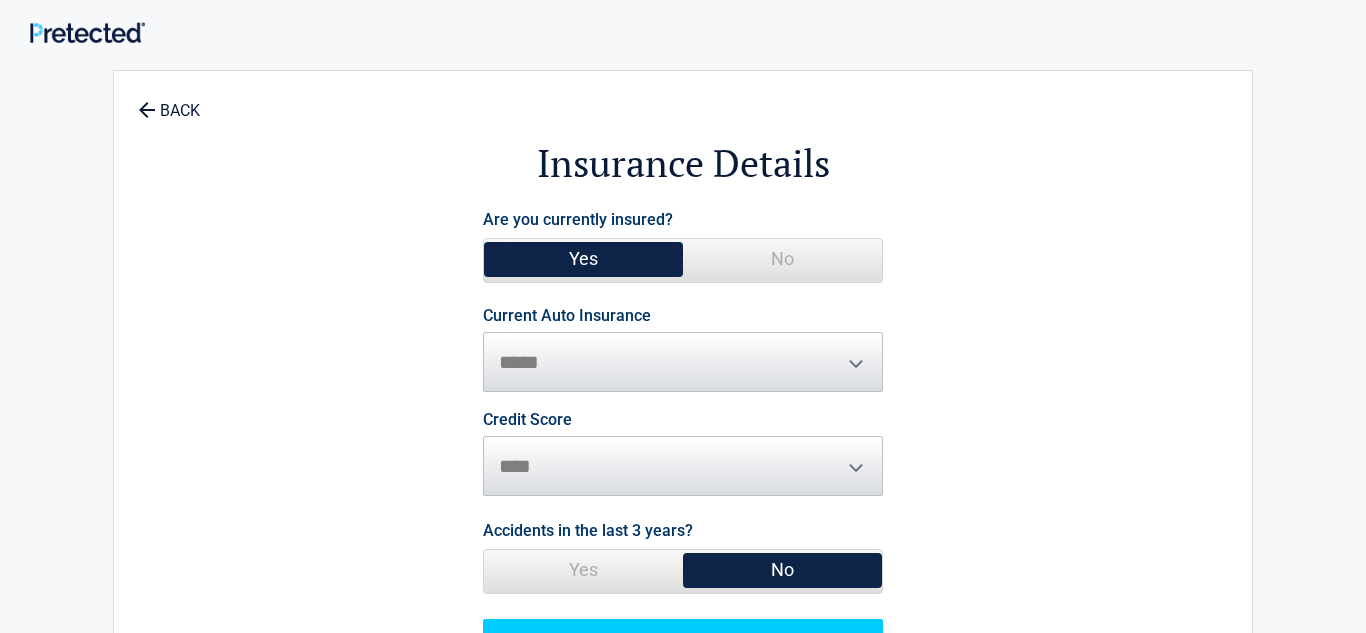 click on "**********" at bounding box center (683, 350) 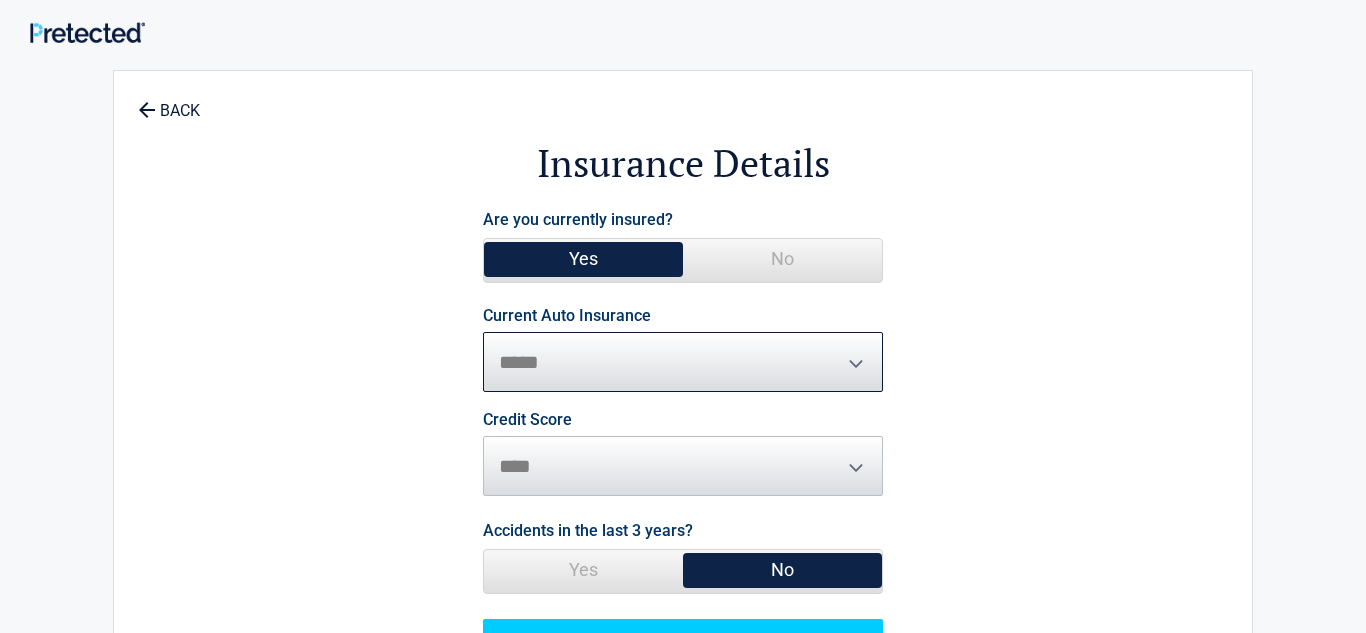 click on "**********" at bounding box center (683, 362) 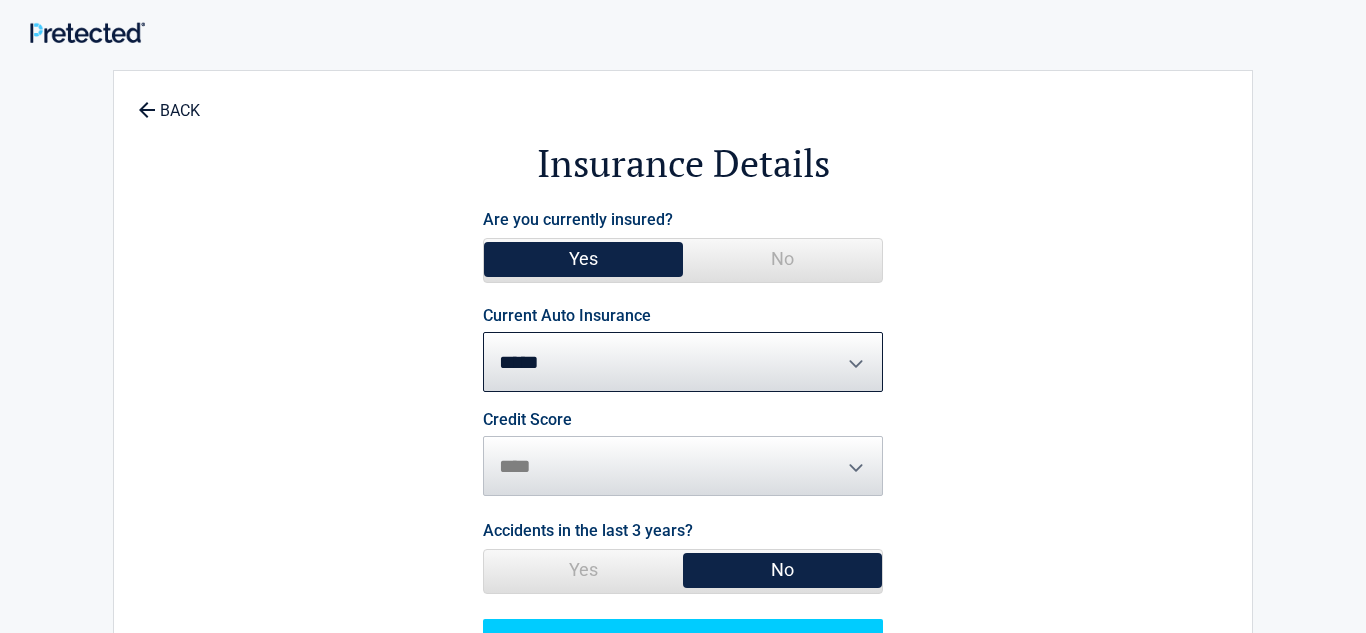 click on "Credit Score
*********
****
*******
****" at bounding box center [683, 454] 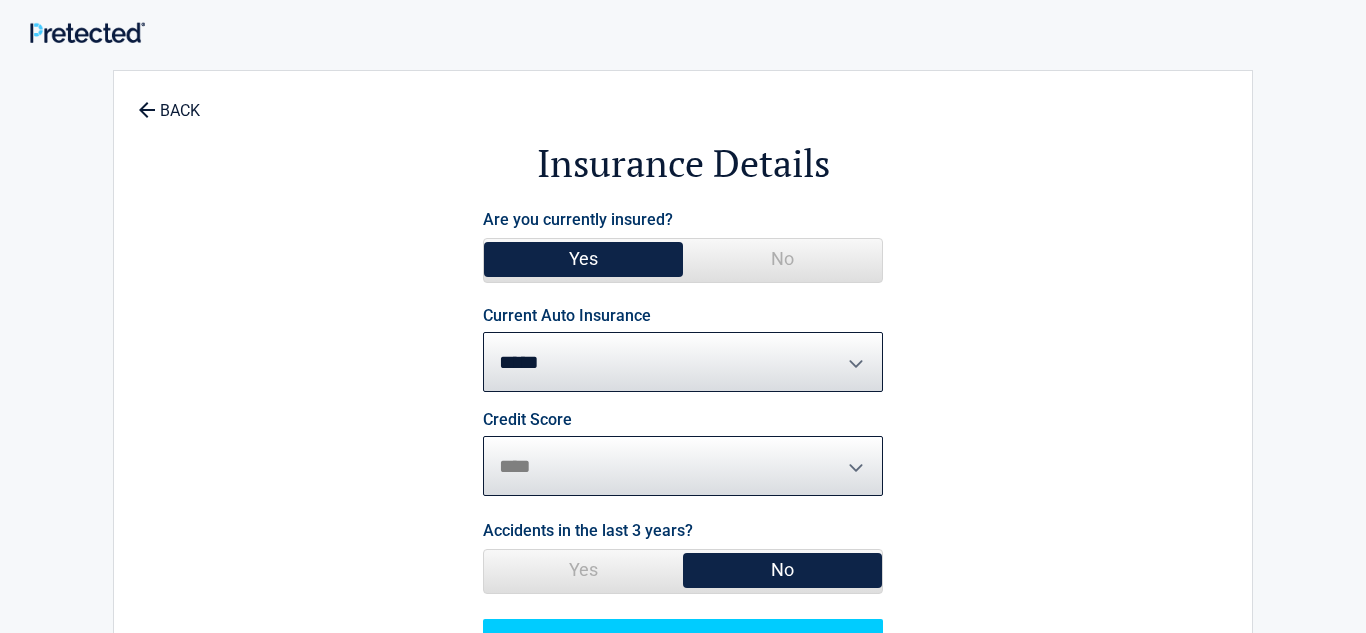 click on "*********
****
*******
****" at bounding box center (683, 466) 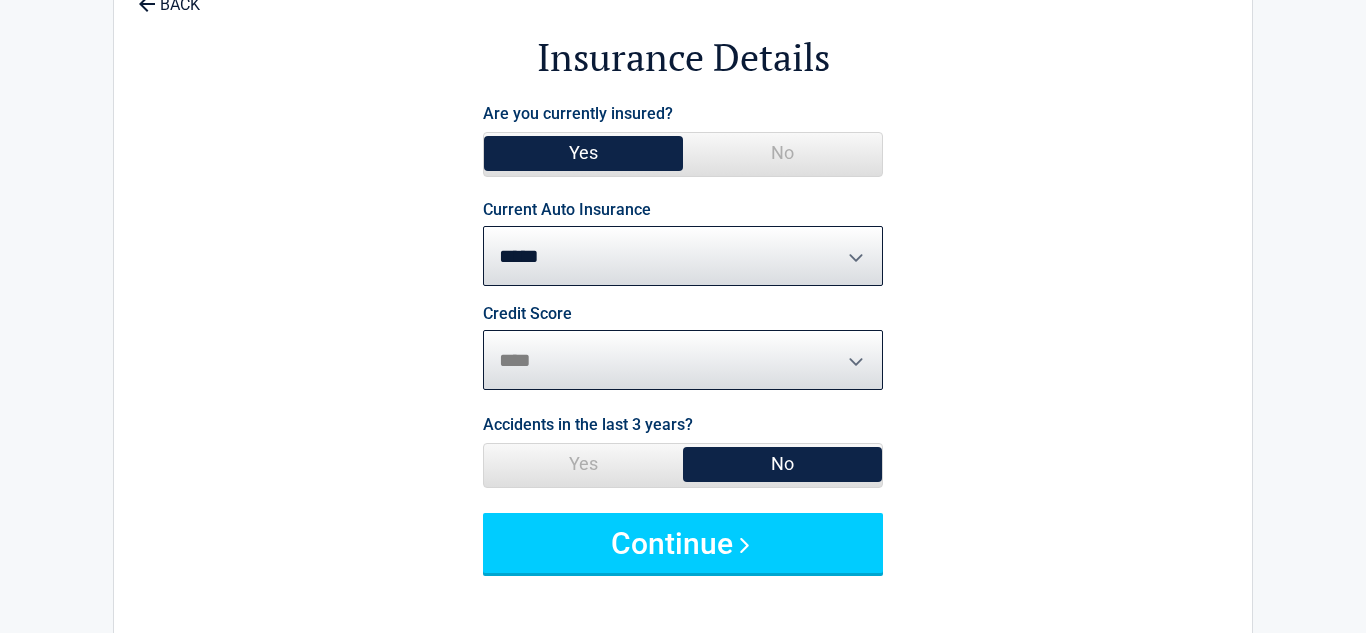 scroll, scrollTop: 107, scrollLeft: 0, axis: vertical 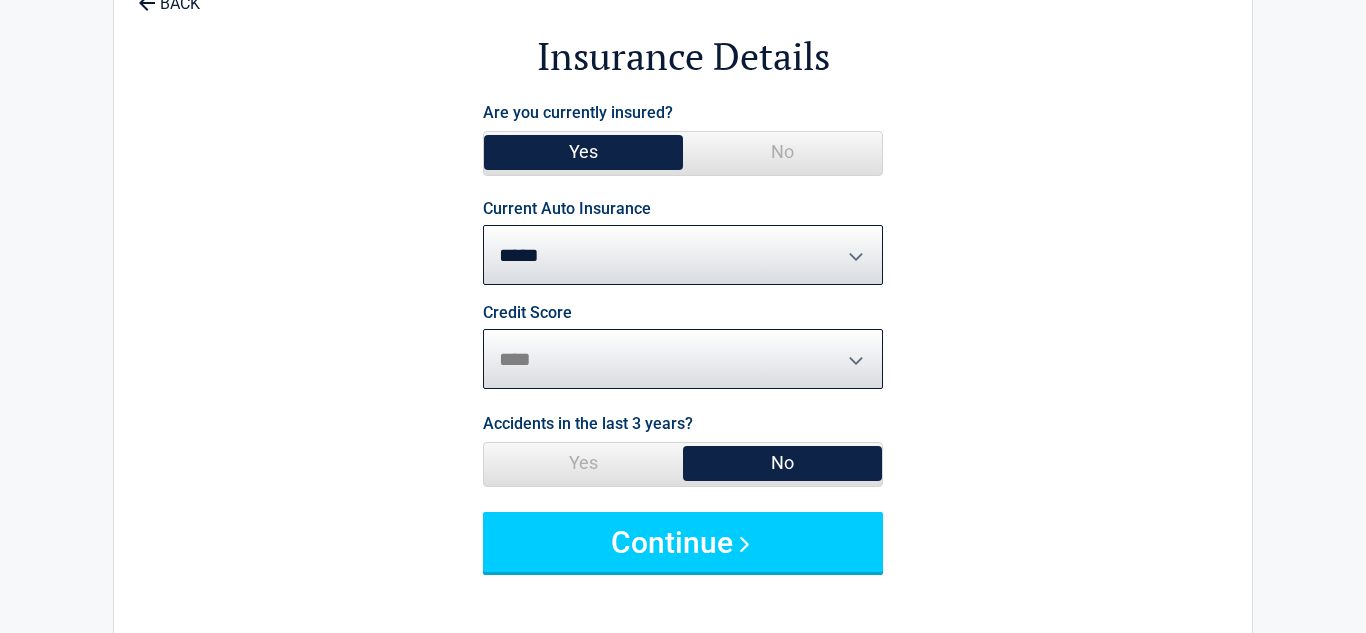 click on "*********
****
*******
****" at bounding box center (683, 359) 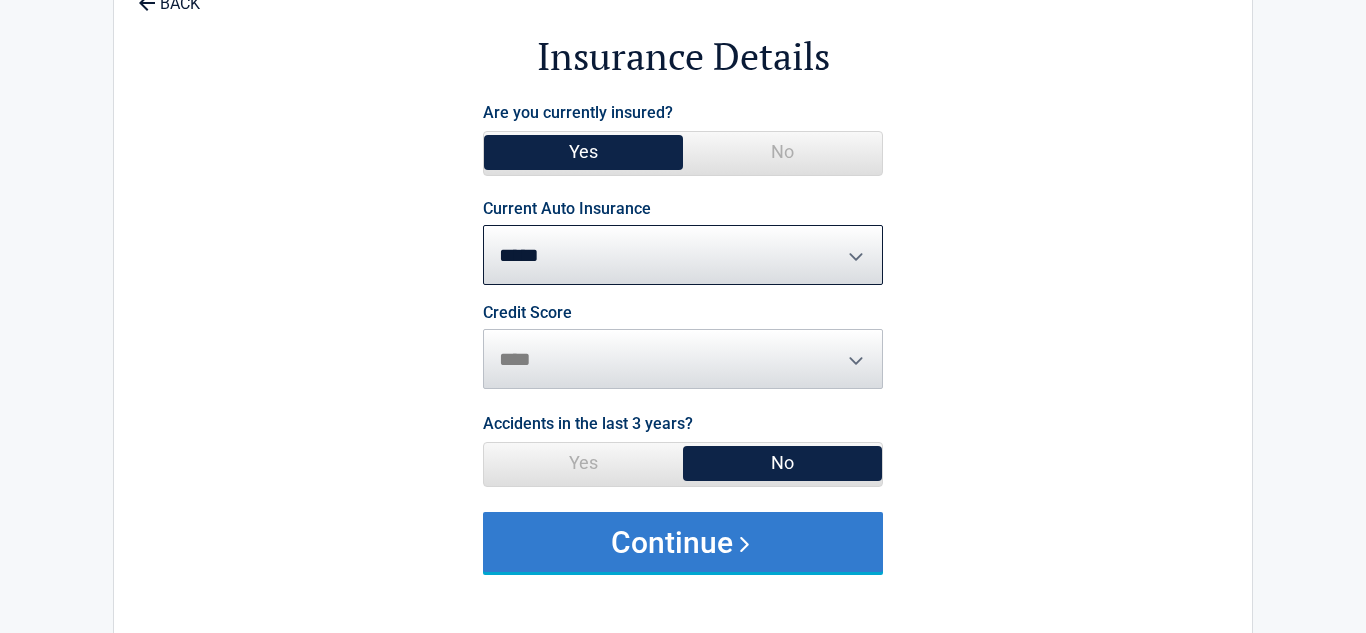 click on "Continue" at bounding box center (683, 542) 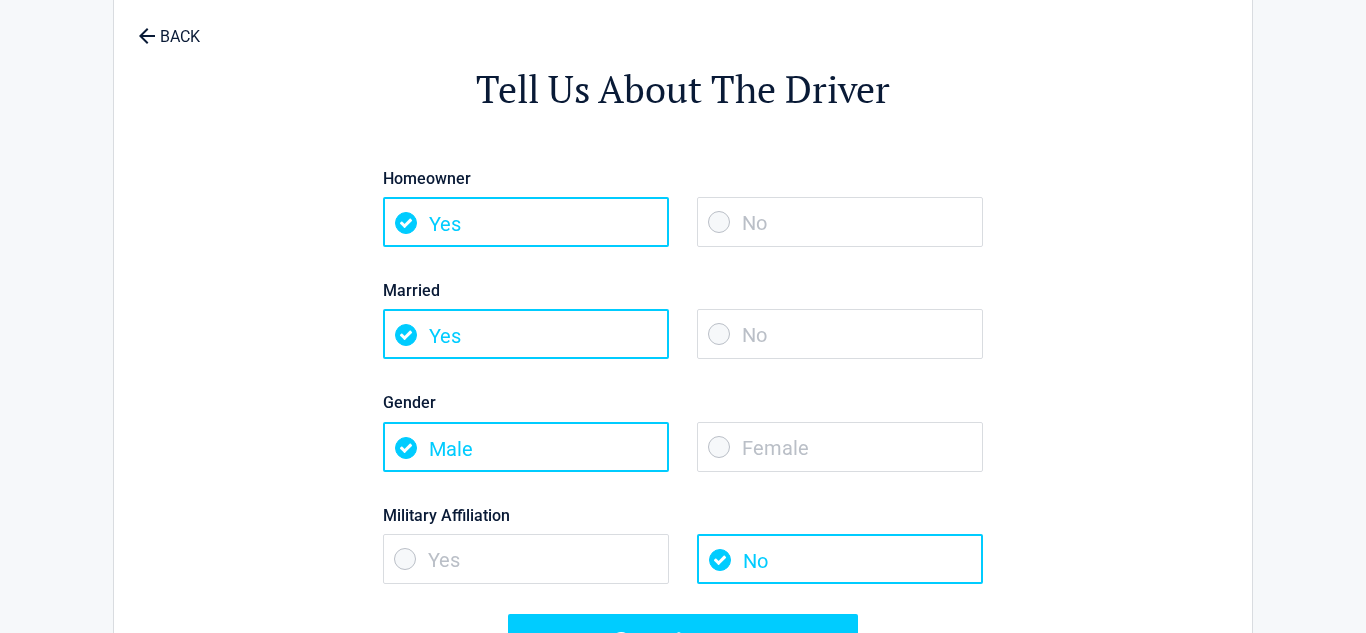 scroll, scrollTop: 0, scrollLeft: 0, axis: both 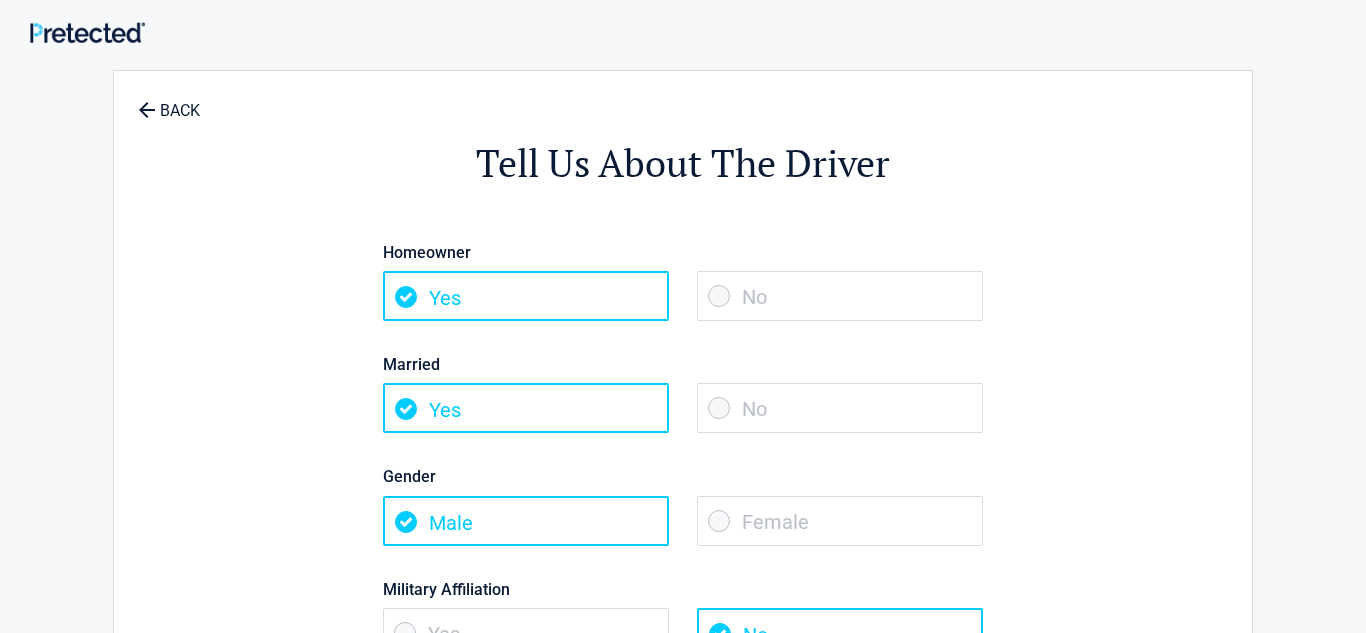 click on "No" at bounding box center [840, 296] 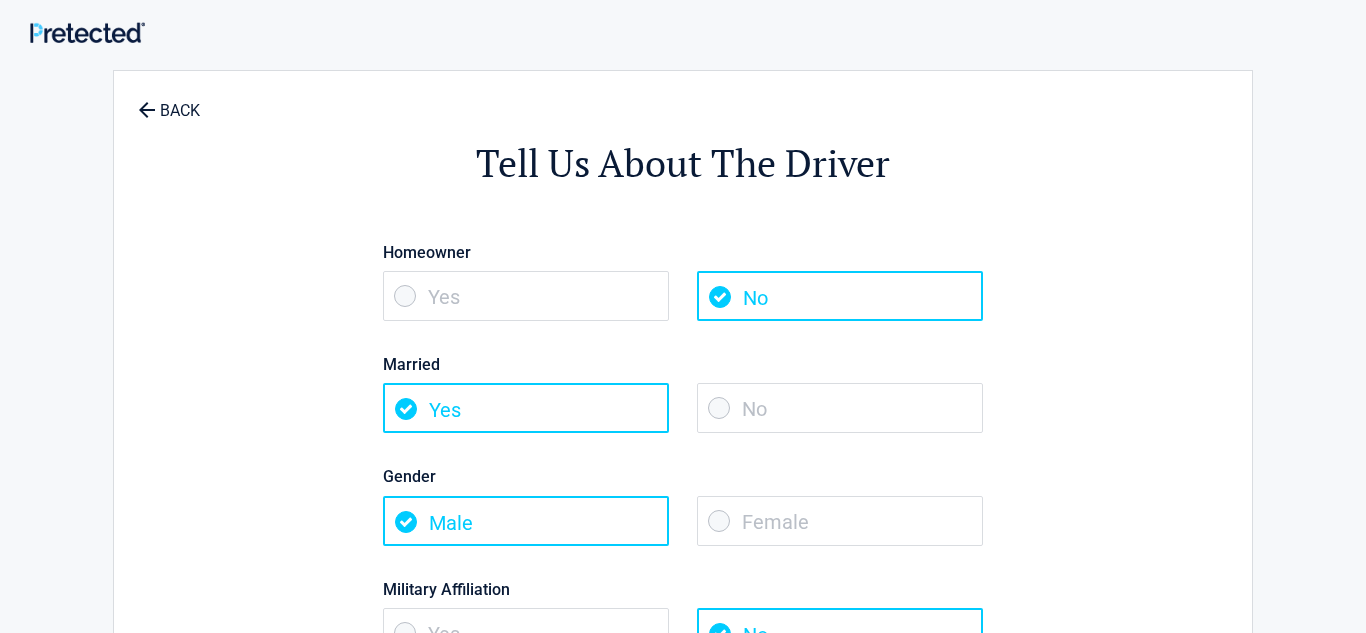 click on "No" at bounding box center [840, 408] 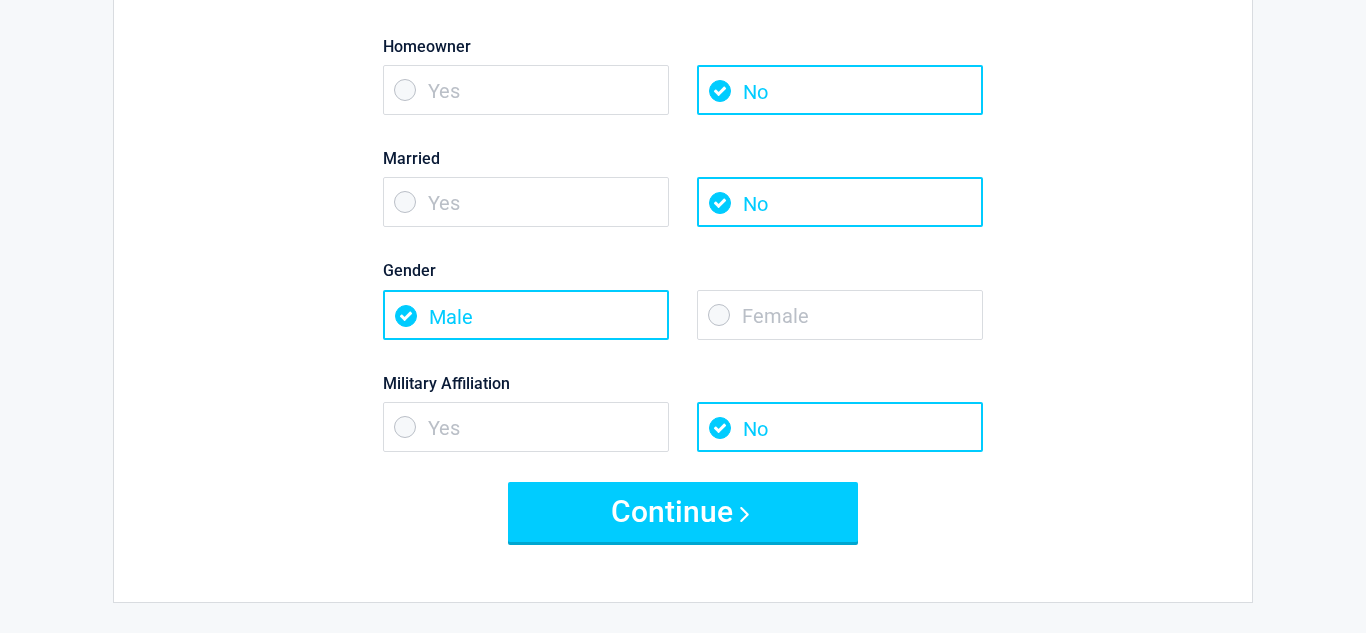 scroll, scrollTop: 226, scrollLeft: 0, axis: vertical 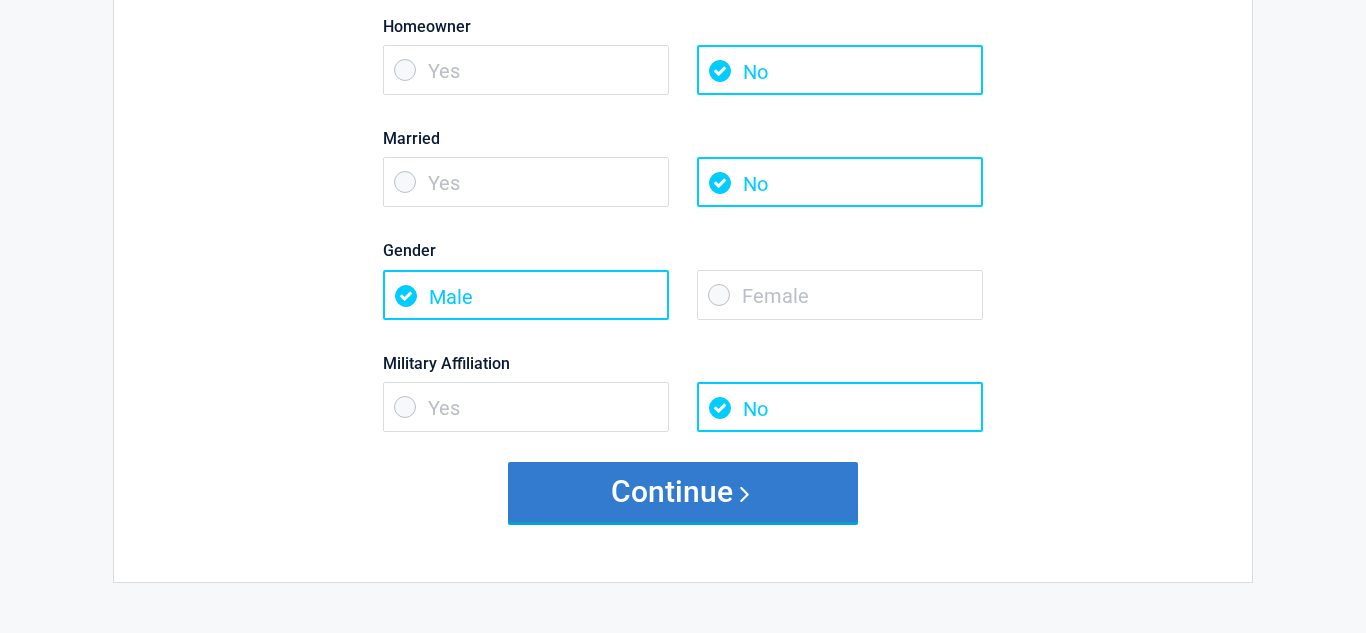 click on "Continue" at bounding box center [683, 492] 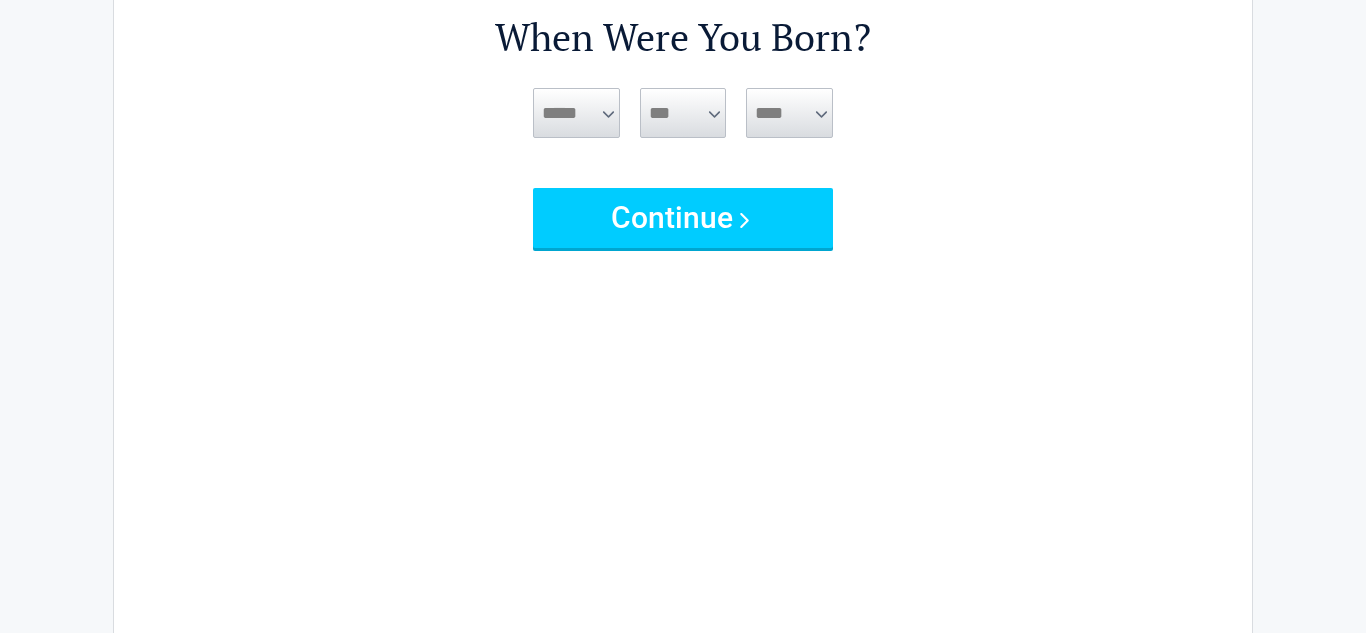 scroll, scrollTop: 0, scrollLeft: 0, axis: both 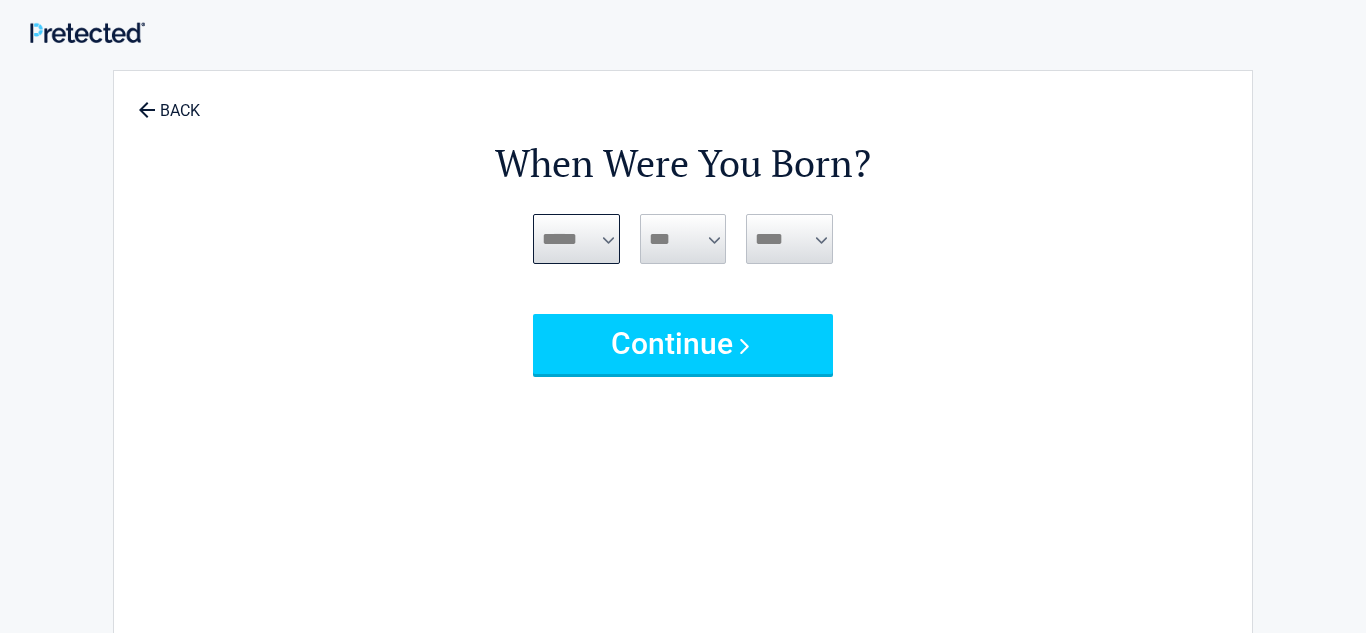 click on "*****
***
***
***
***
***
***
***
***
***
***
***
***" at bounding box center (576, 239) 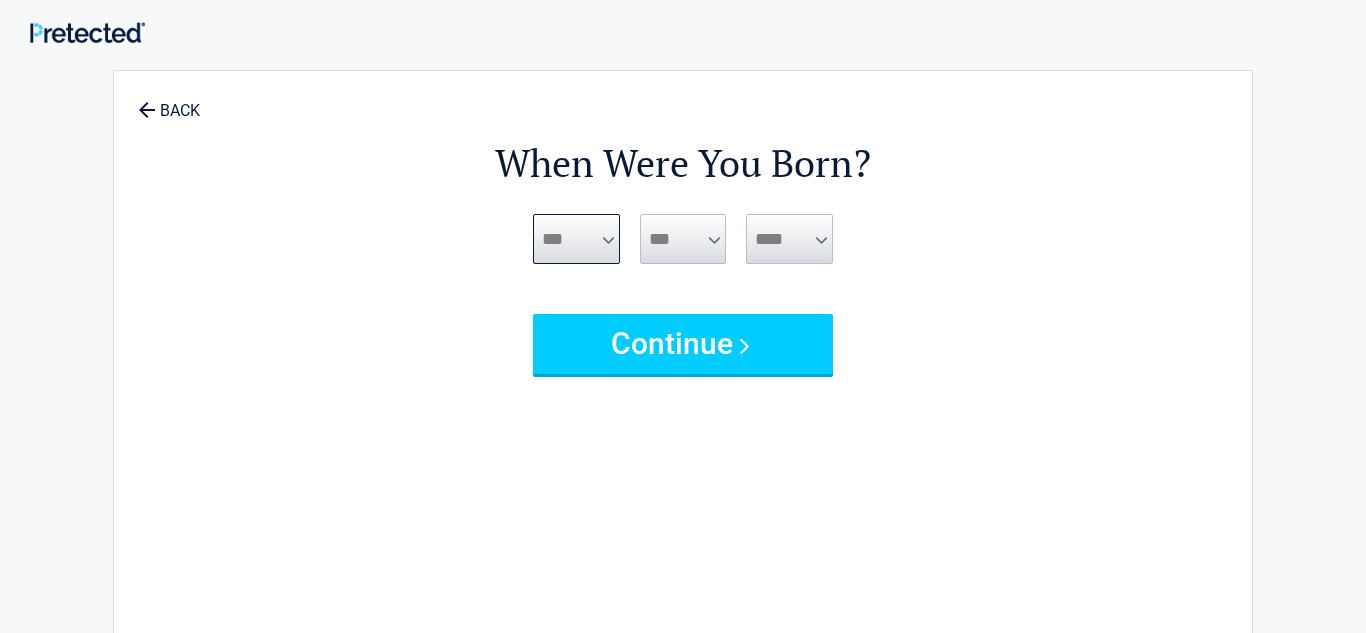 click on "*****
***
***
***
***
***
***
***
***
***
***
***
***" at bounding box center (576, 239) 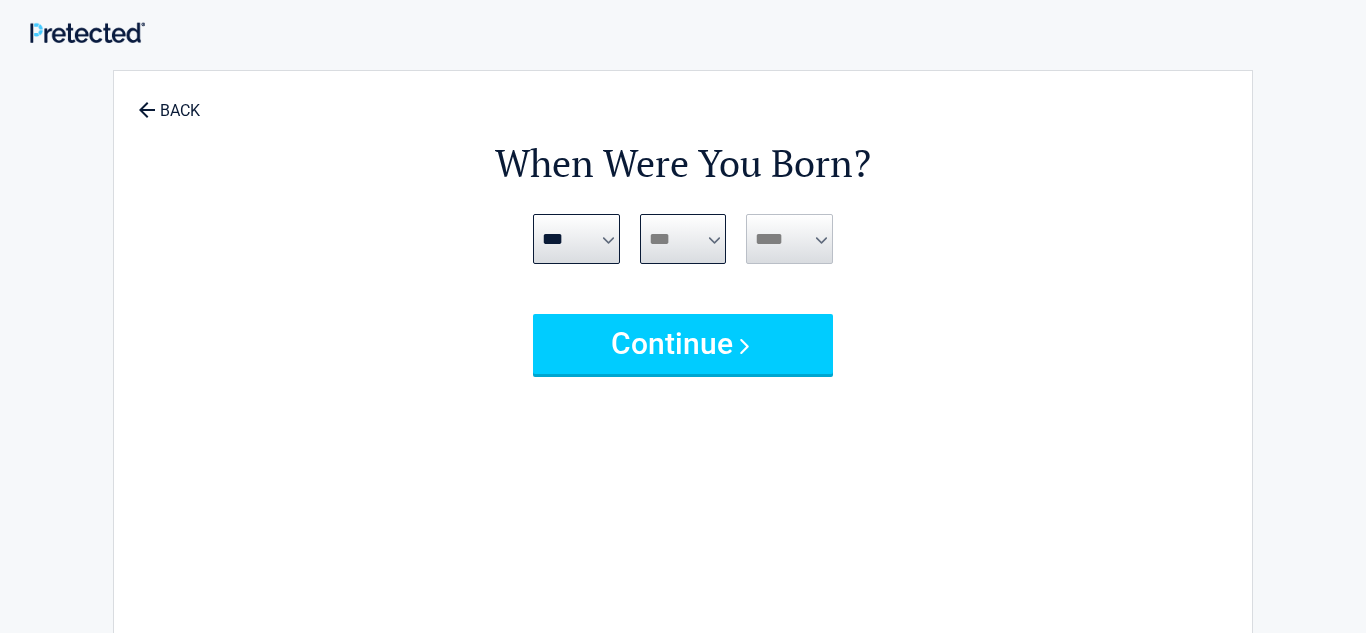 click on "*** * * * * * * * * * ** ** ** ** ** ** ** ** ** ** ** ** ** ** ** ** ** ** ** ** ** **" at bounding box center [683, 239] 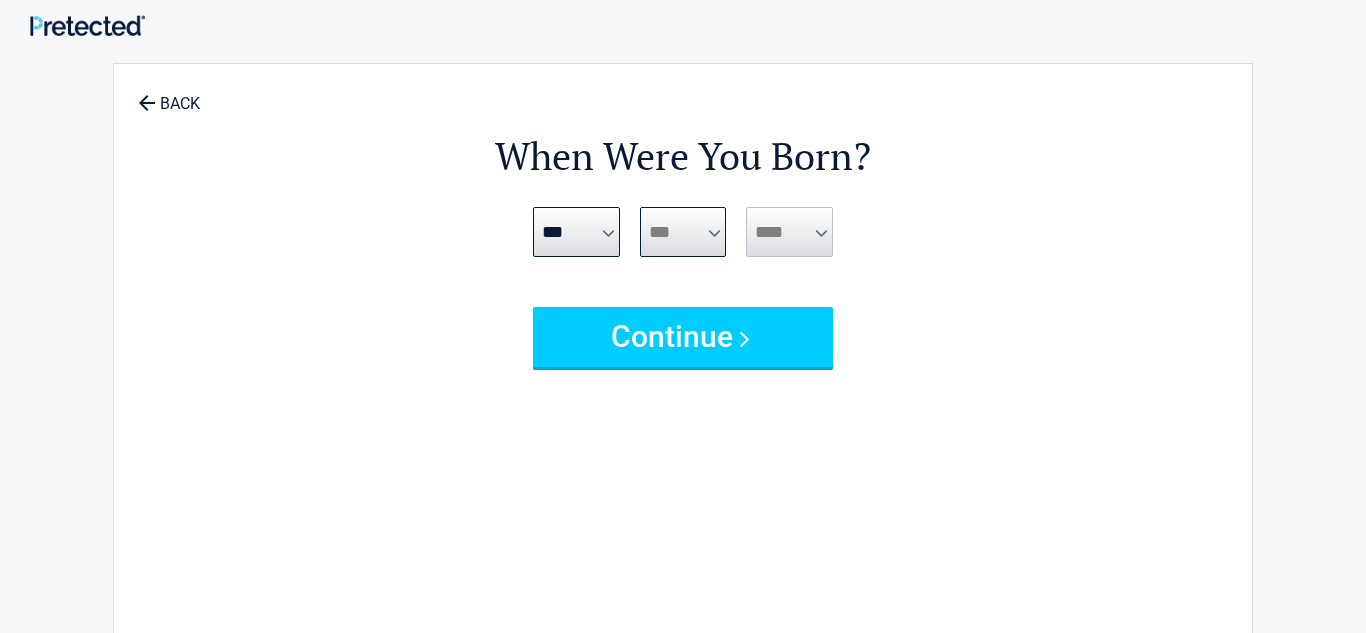 scroll, scrollTop: 0, scrollLeft: 0, axis: both 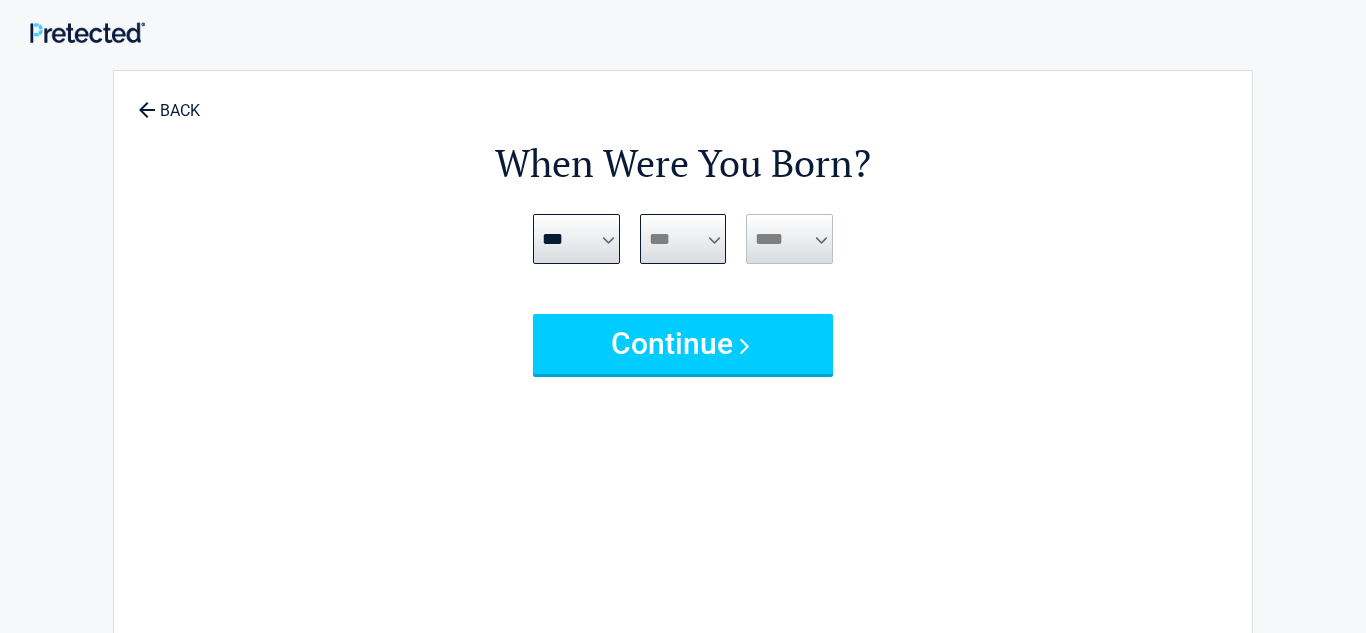 click on "*** * * * * * * * * * ** ** ** ** ** ** ** ** ** ** ** ** ** ** ** ** ** ** ** ** ** **" at bounding box center (683, 239) 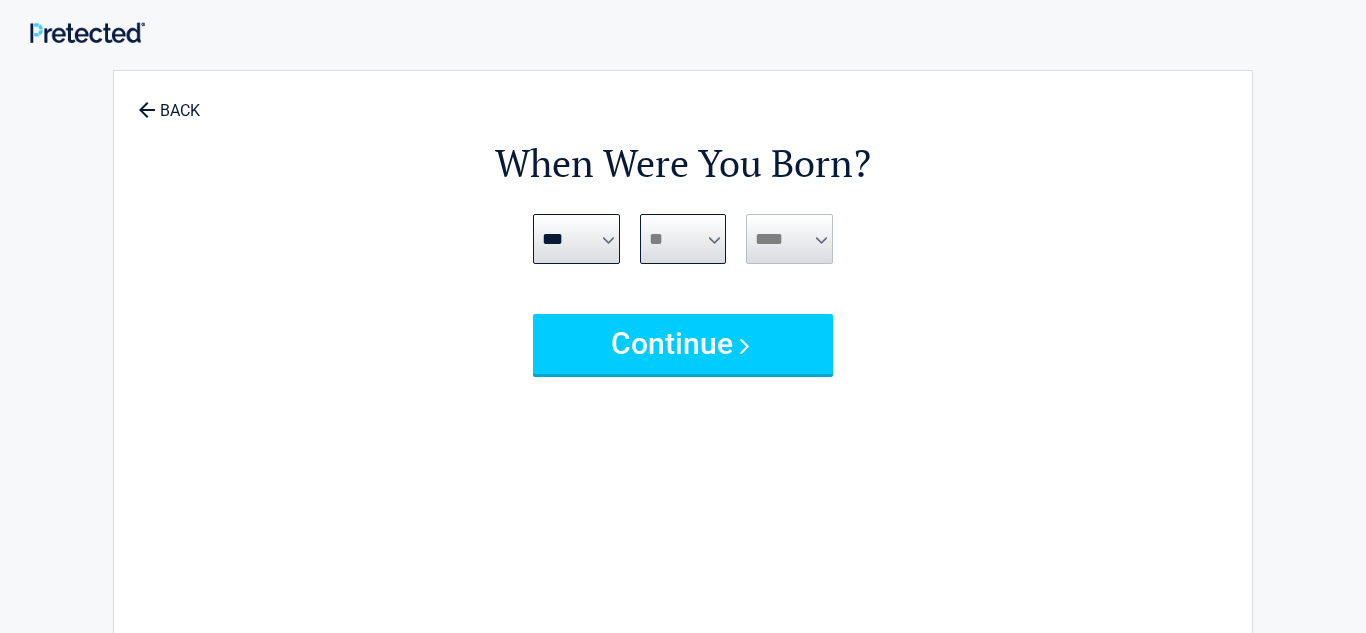 click on "*** * * * * * * * * * ** ** ** ** ** ** ** ** ** ** ** ** ** ** ** ** ** ** ** ** ** **" at bounding box center [683, 239] 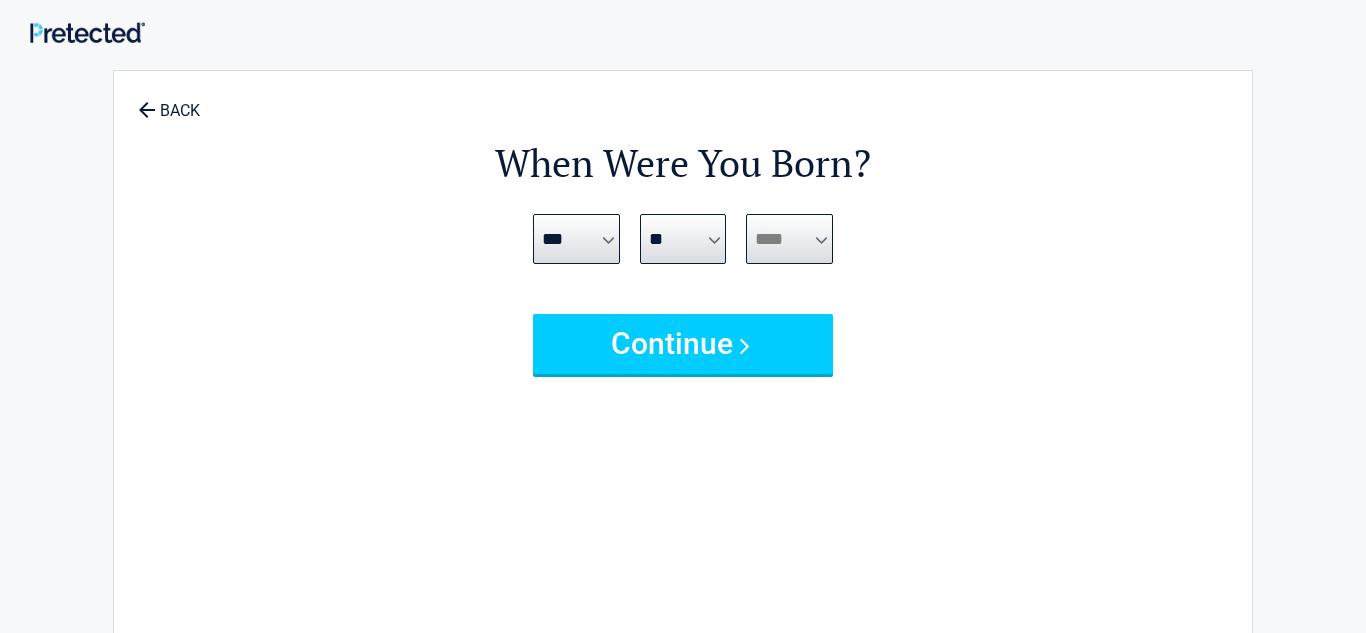 click on "****
****
****
****
****
****
****
****
****
****
****
****
****
****
****
****
****
****
****
****
****
****
****
****
****
****
****
****
****
****
****
****
****
****
****
****
****
****
****
****
****
****
****
****
****
****
****
****
****
****
****
****
****
****
****
****
****
****
****
****
****
****
****
****" at bounding box center [789, 239] 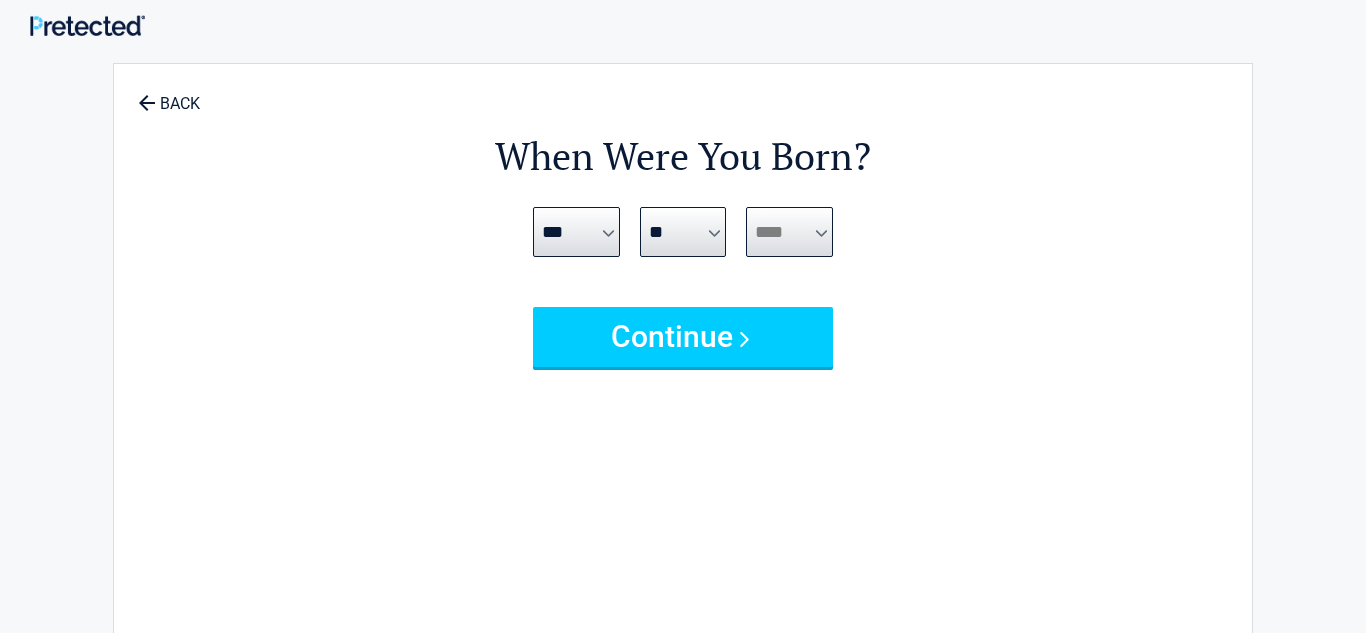 scroll, scrollTop: 0, scrollLeft: 0, axis: both 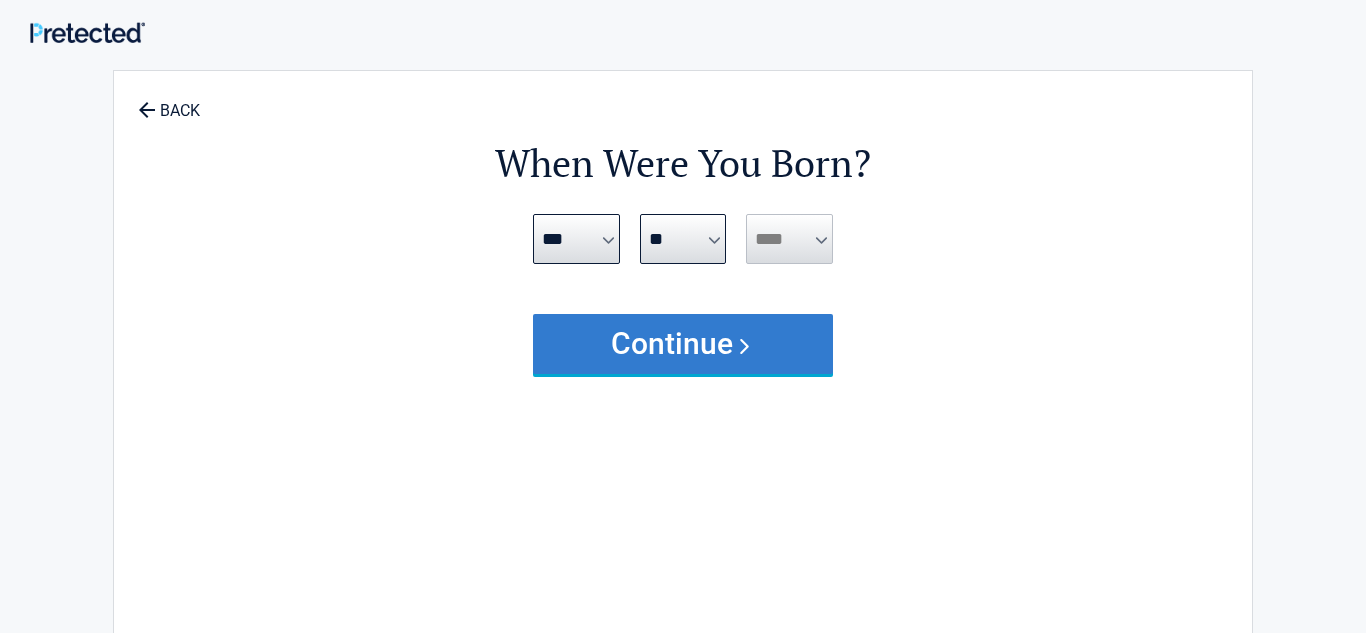click on "Continue" at bounding box center (683, 344) 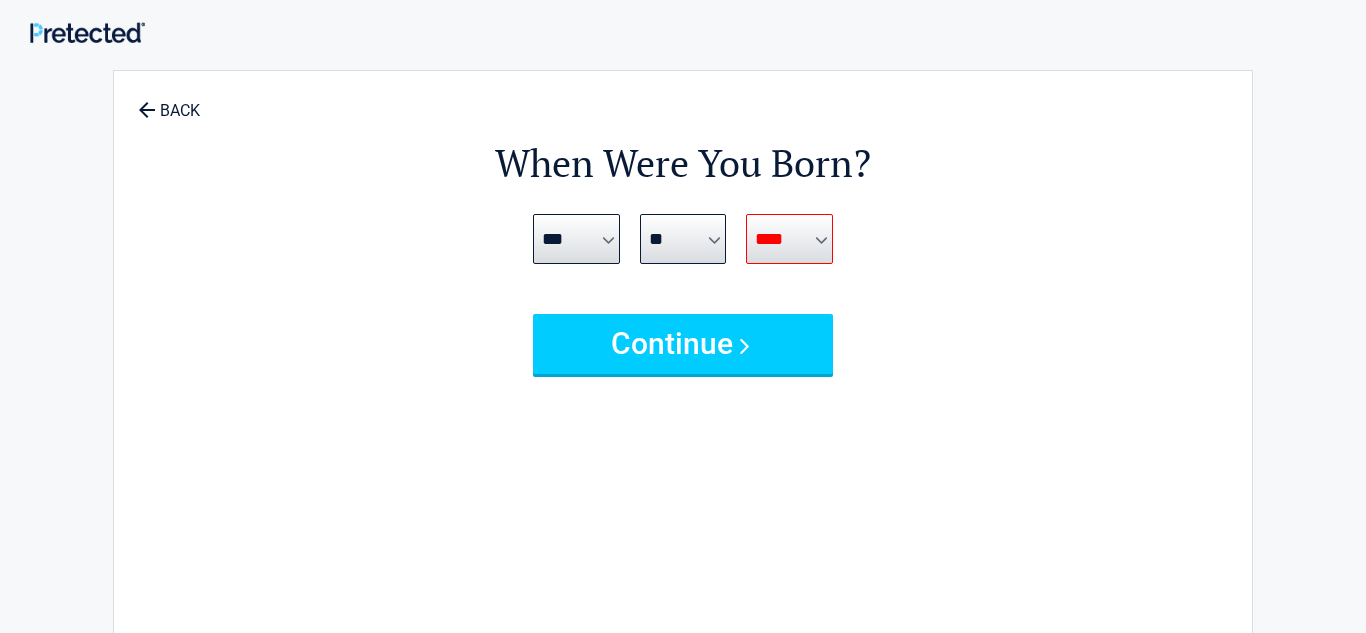 drag, startPoint x: 798, startPoint y: 234, endPoint x: 783, endPoint y: 225, distance: 17.492855 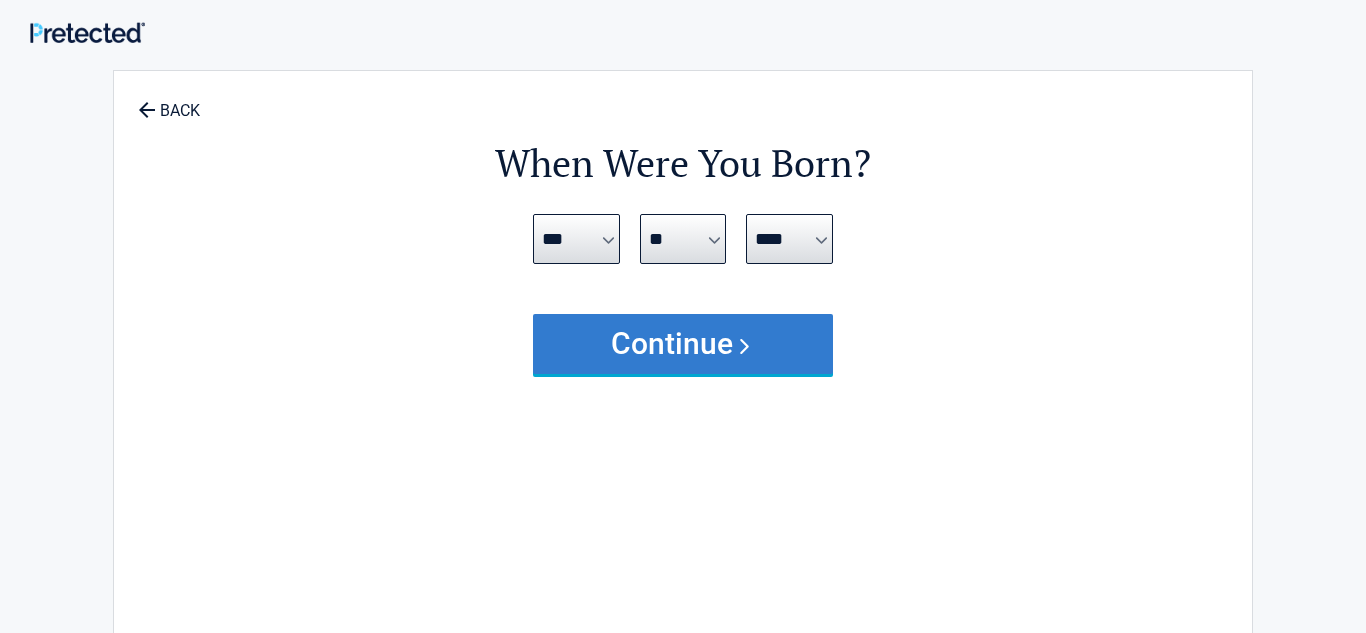 click on "Continue" at bounding box center (683, 344) 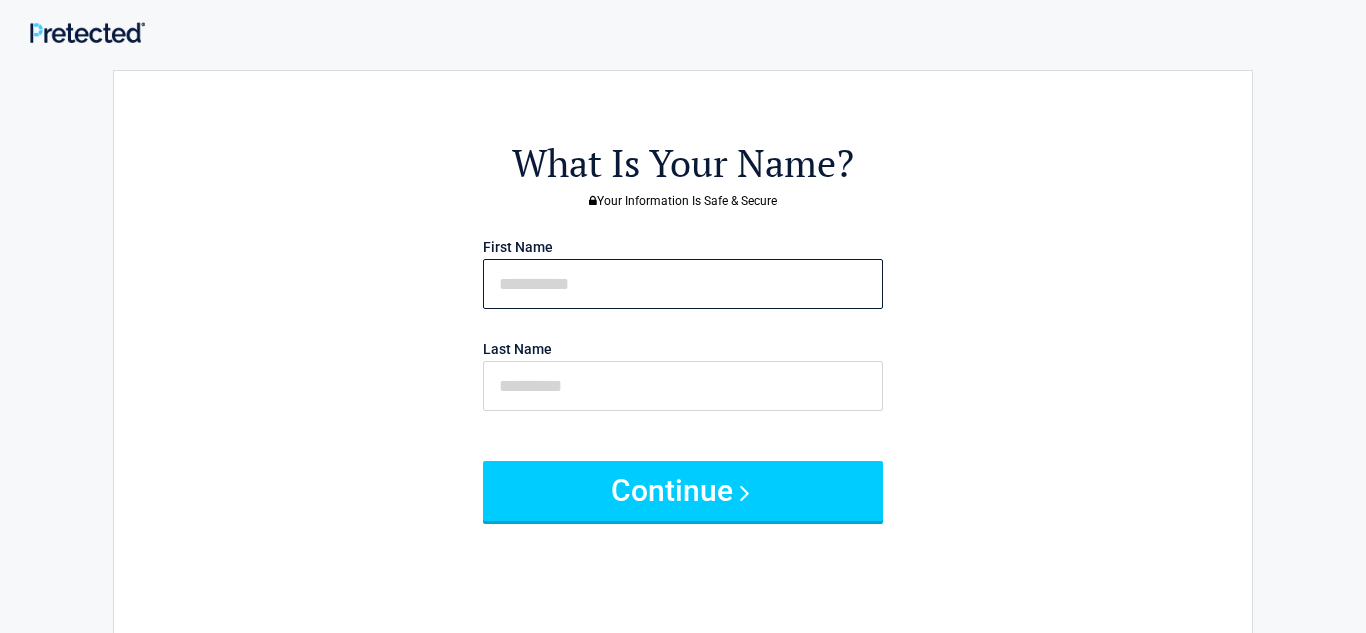 drag, startPoint x: 507, startPoint y: 291, endPoint x: 465, endPoint y: 296, distance: 42.296574 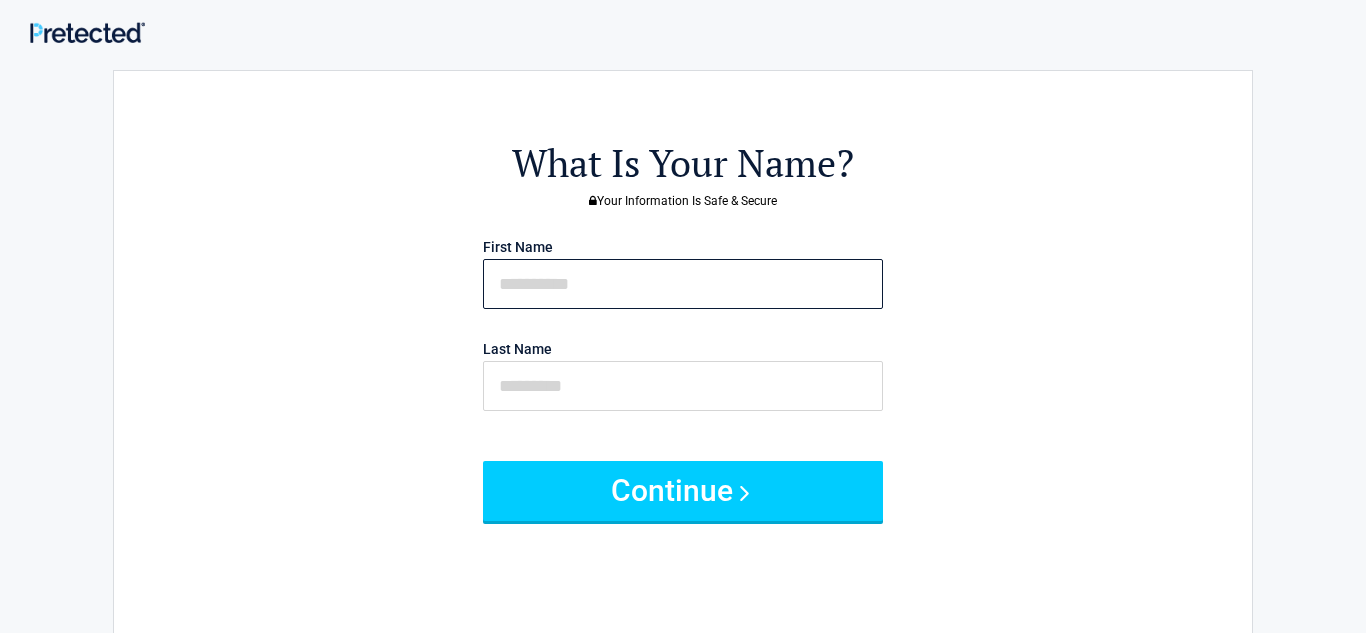 type on "*" 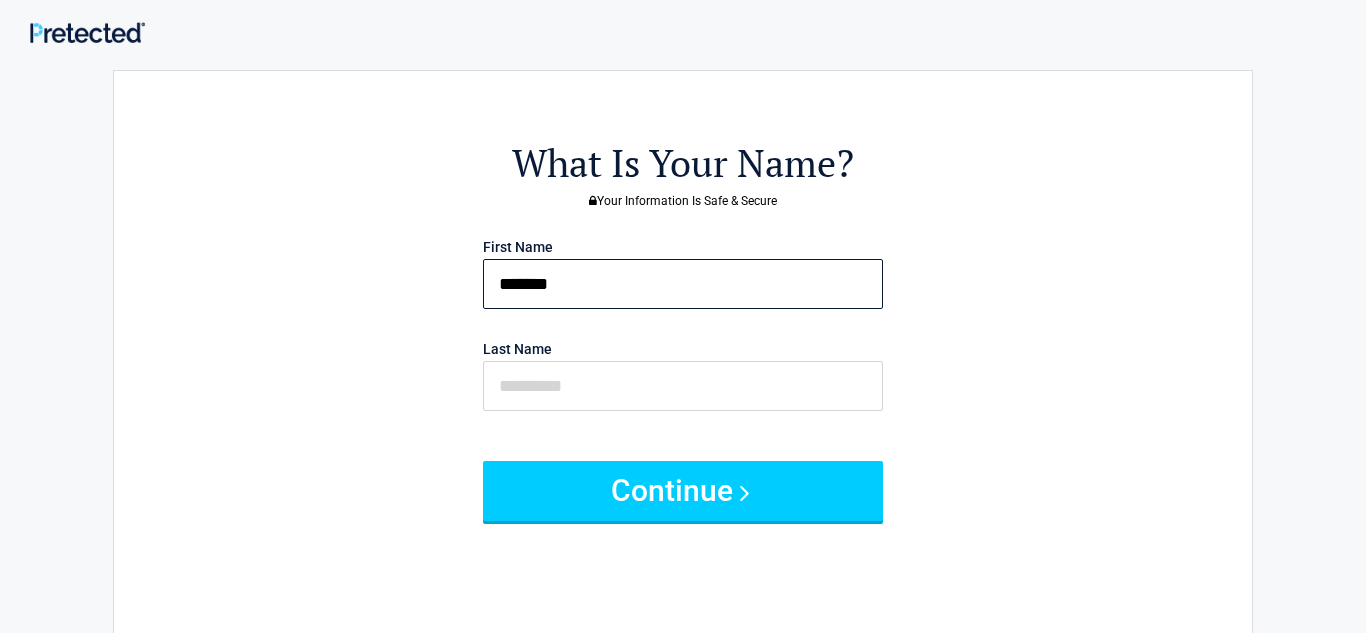 type on "*******" 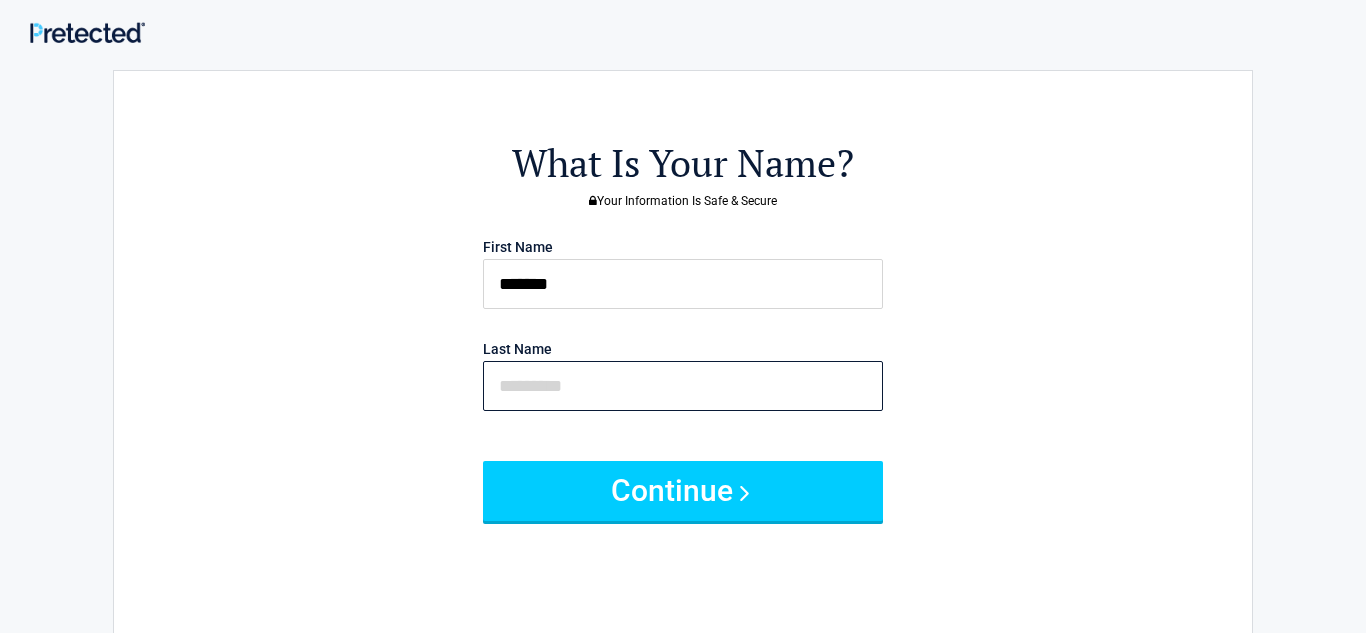 click at bounding box center [683, 386] 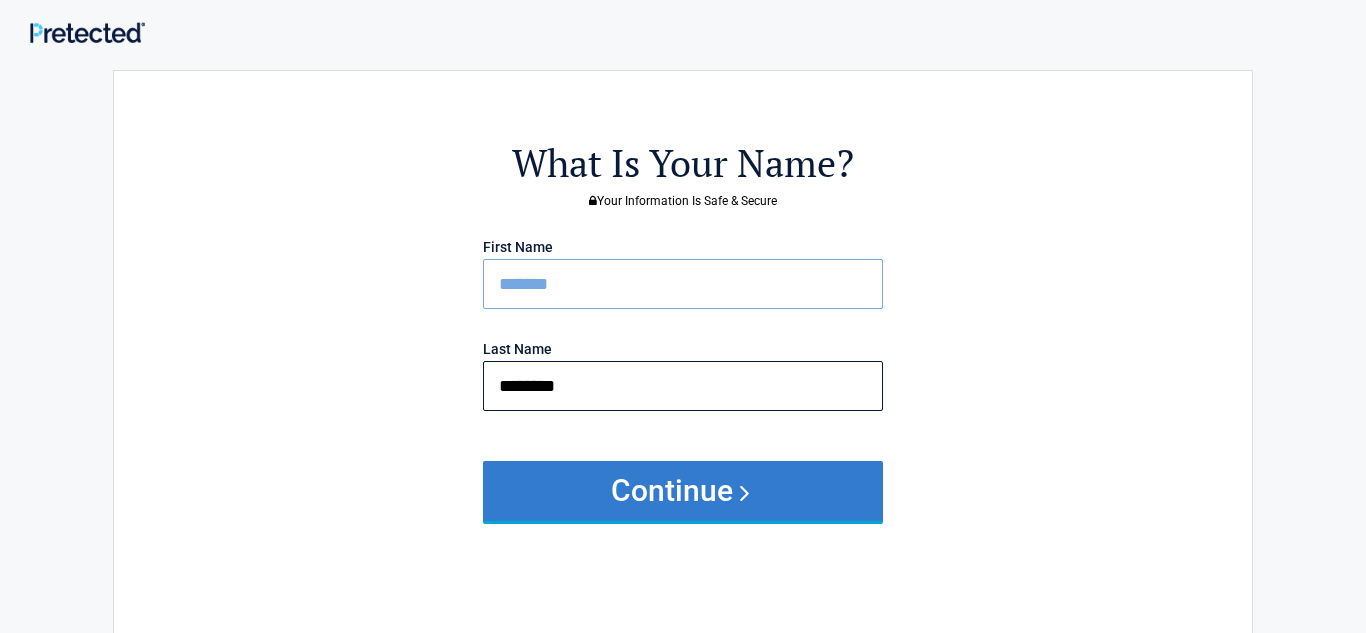 type on "********" 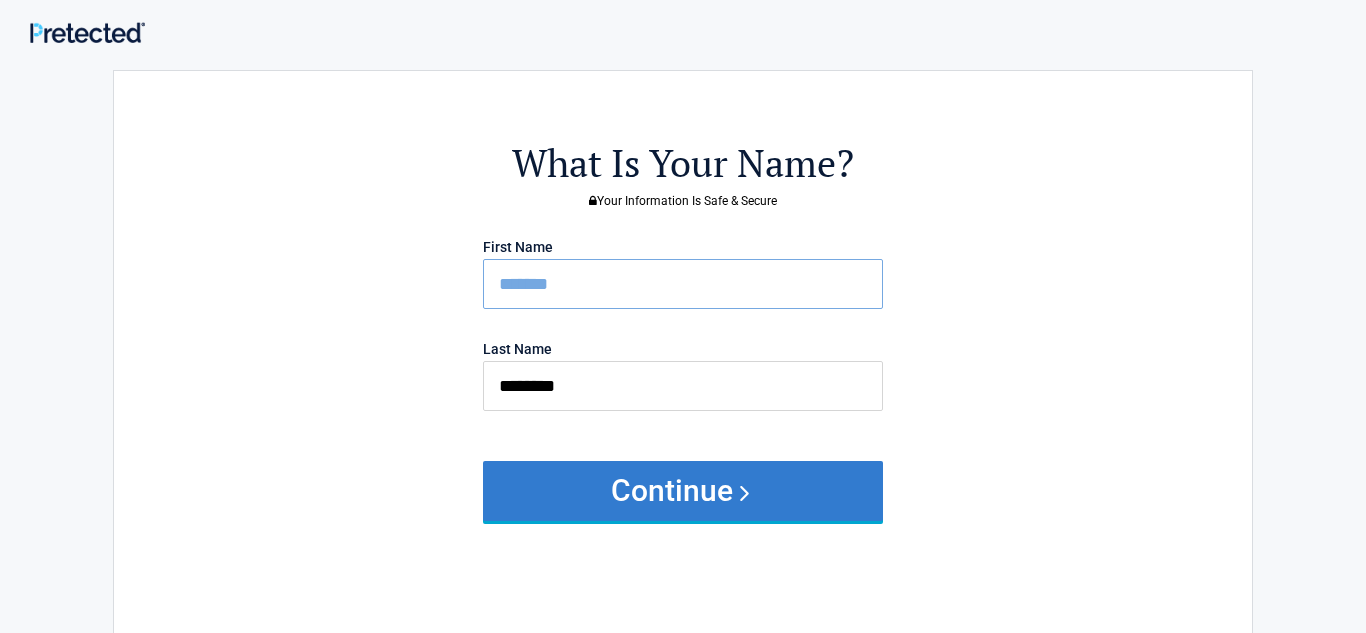 click on "Continue" at bounding box center (683, 491) 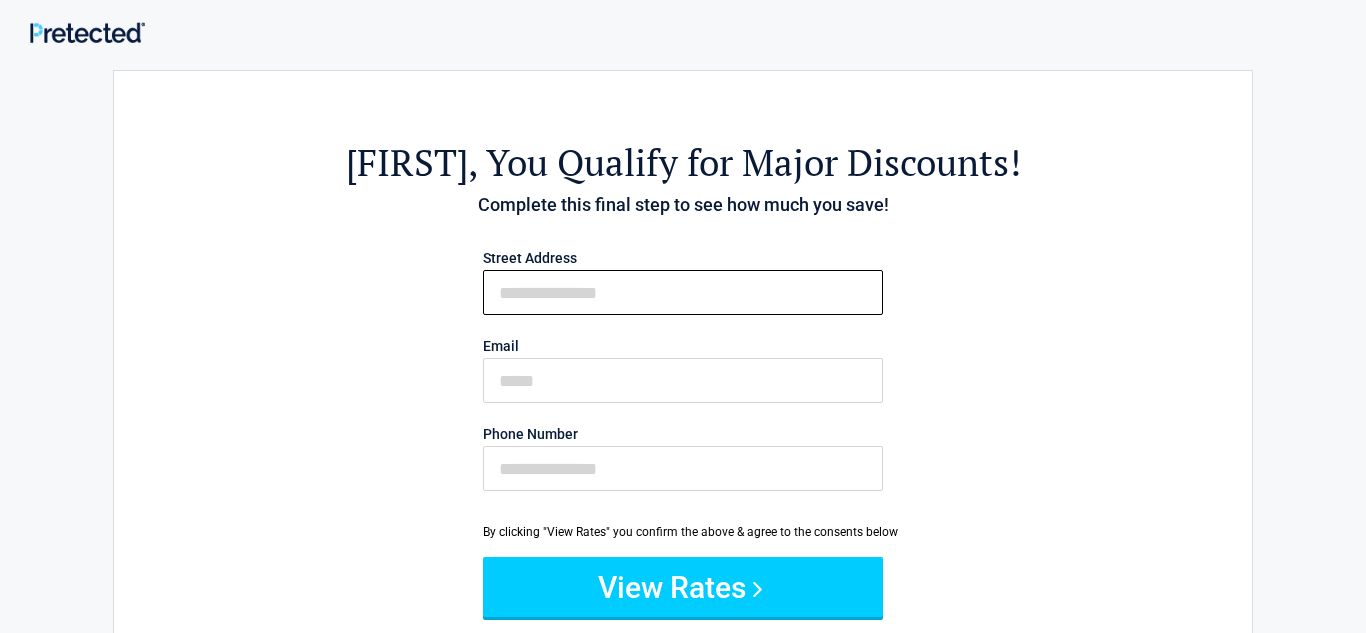 drag, startPoint x: 516, startPoint y: 286, endPoint x: 183, endPoint y: 375, distance: 344.68826 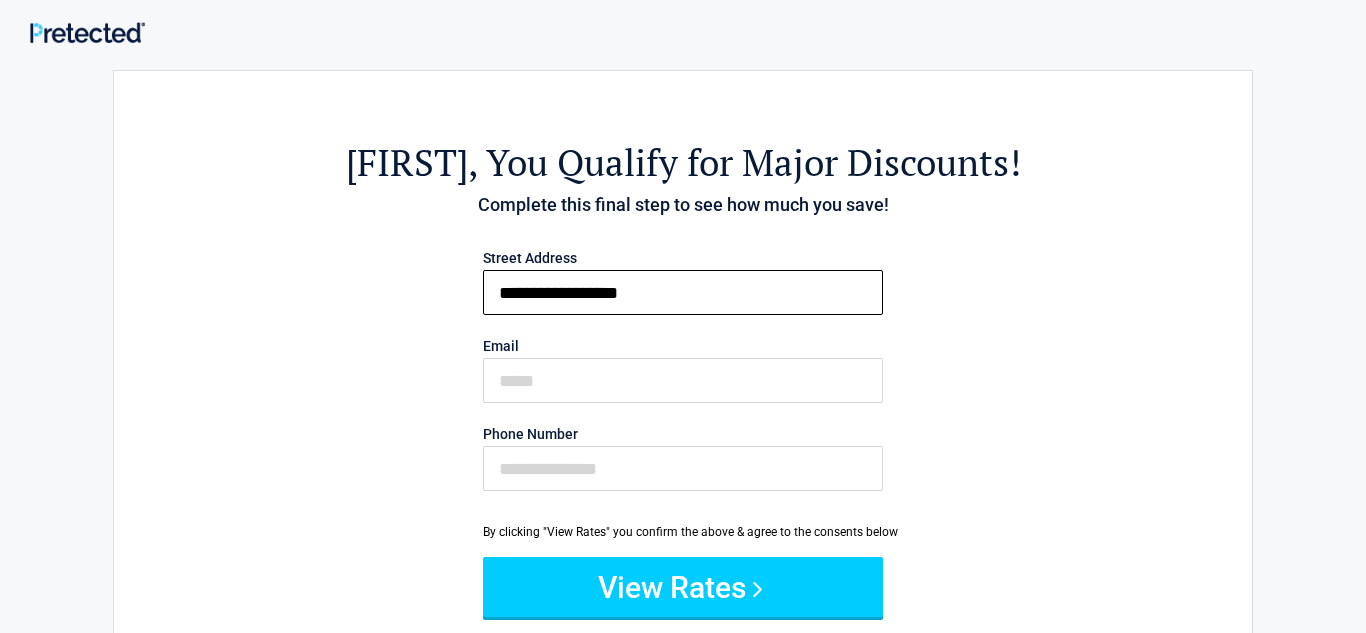 type on "**********" 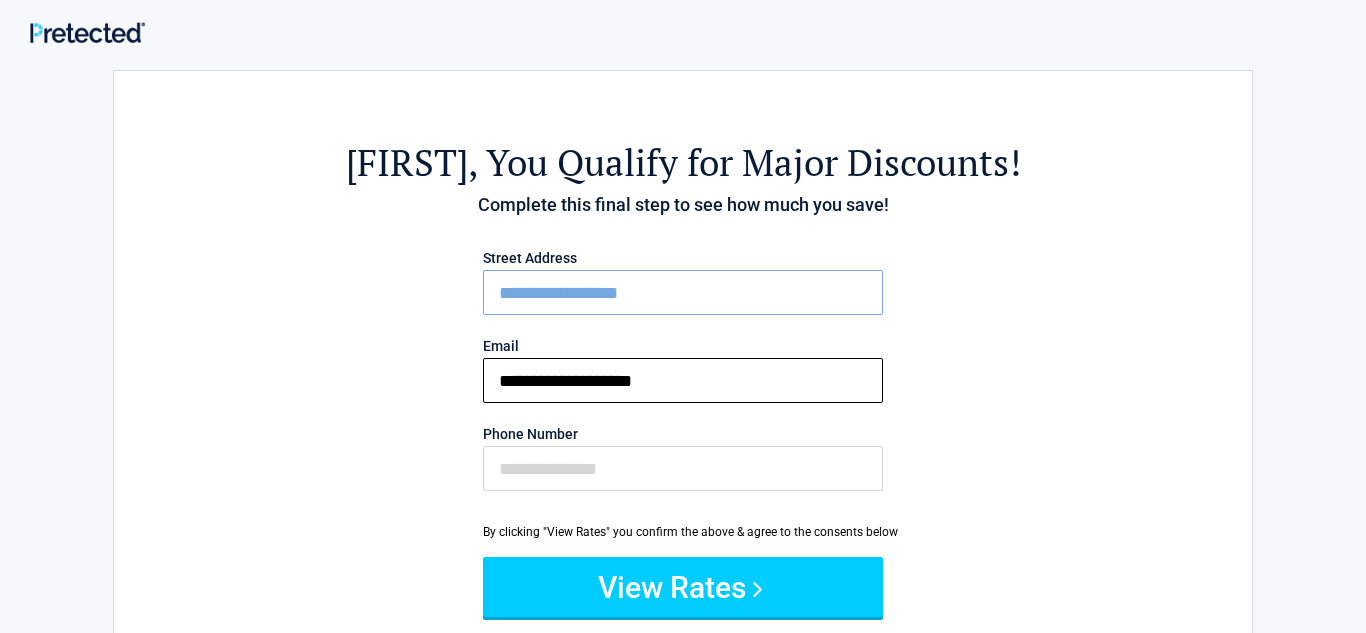 type on "**********" 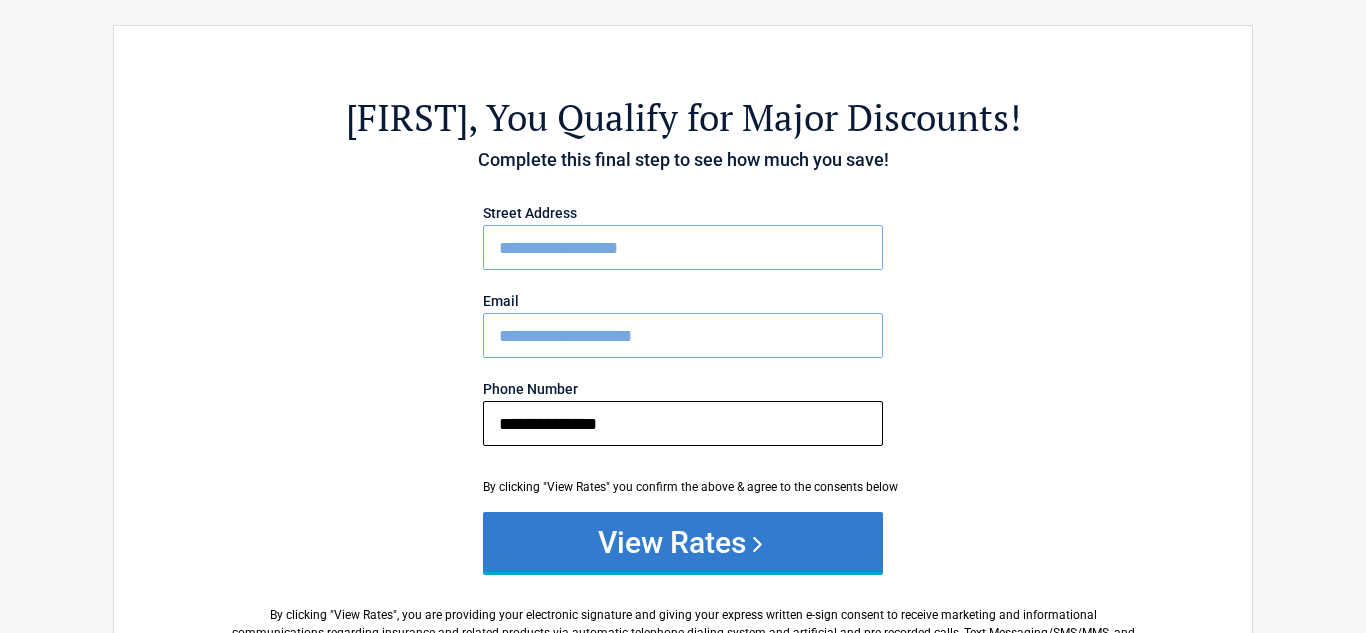 scroll, scrollTop: 48, scrollLeft: 0, axis: vertical 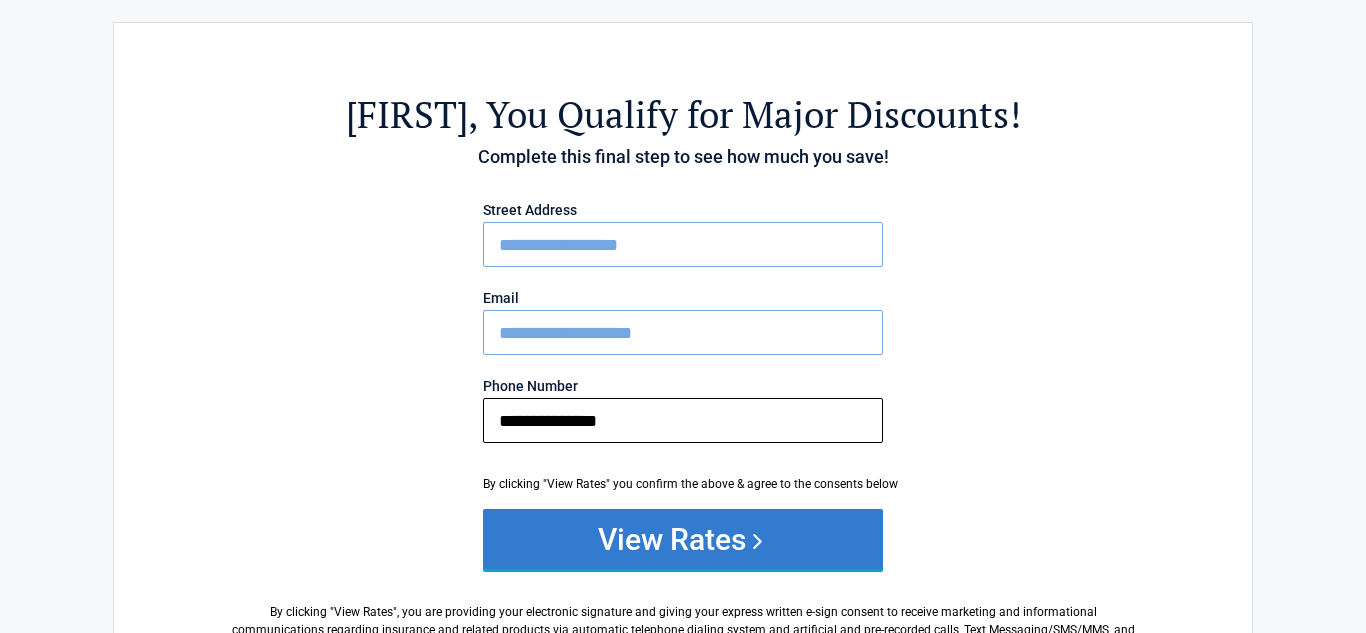 type on "**********" 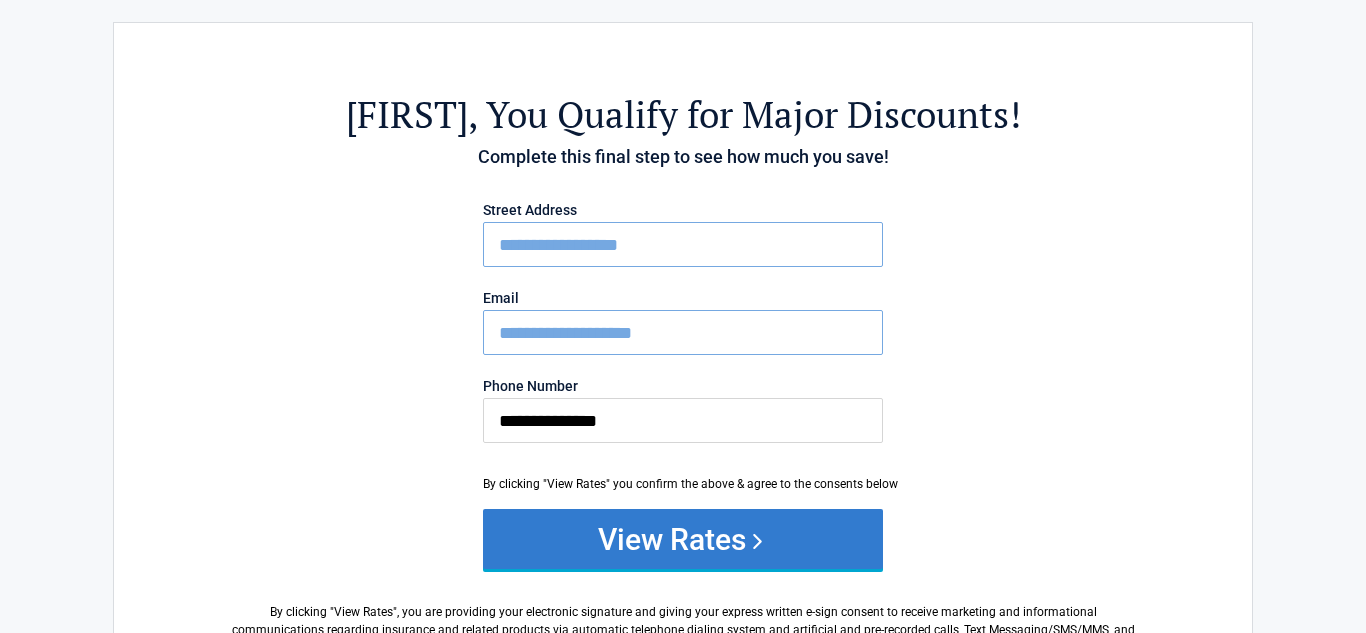 click on "View Rates" at bounding box center (683, 539) 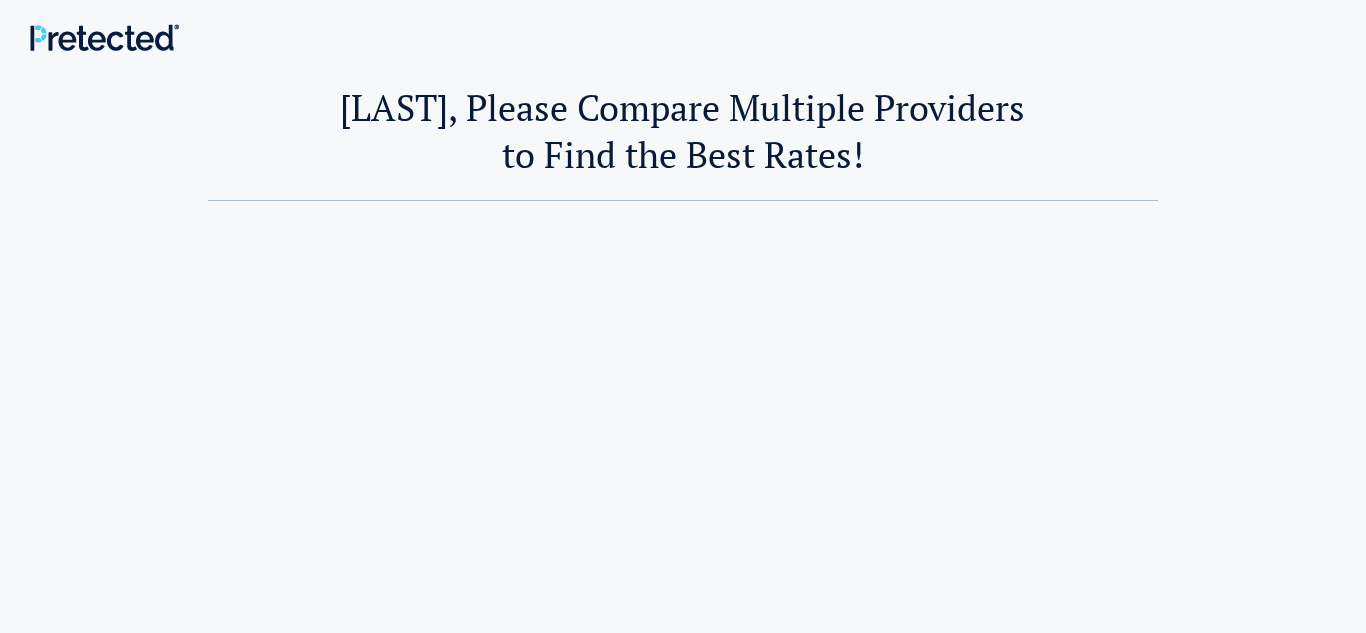 scroll, scrollTop: 0, scrollLeft: 0, axis: both 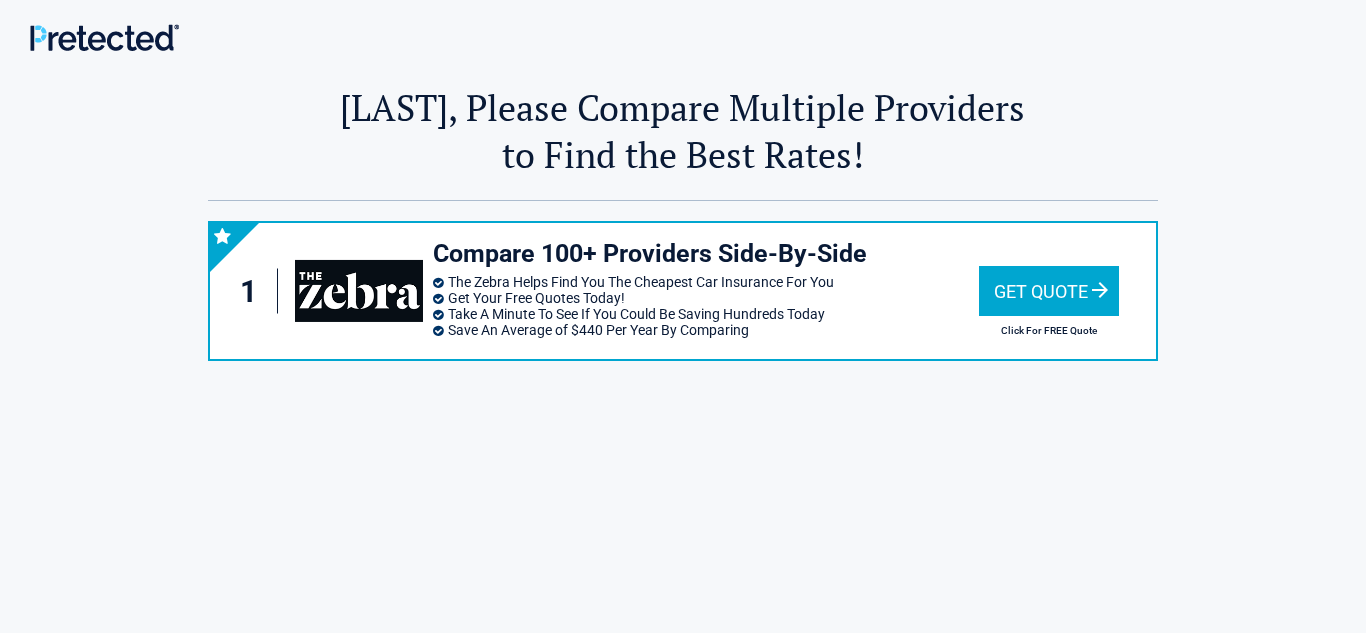 drag, startPoint x: 1030, startPoint y: 290, endPoint x: 1012, endPoint y: 284, distance: 18.973665 